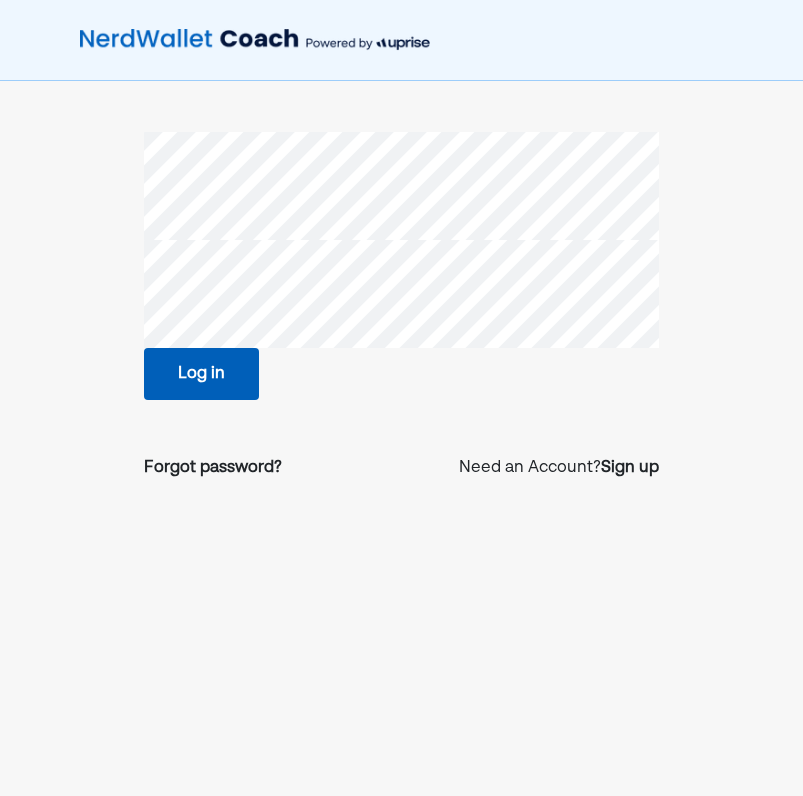scroll, scrollTop: 0, scrollLeft: 0, axis: both 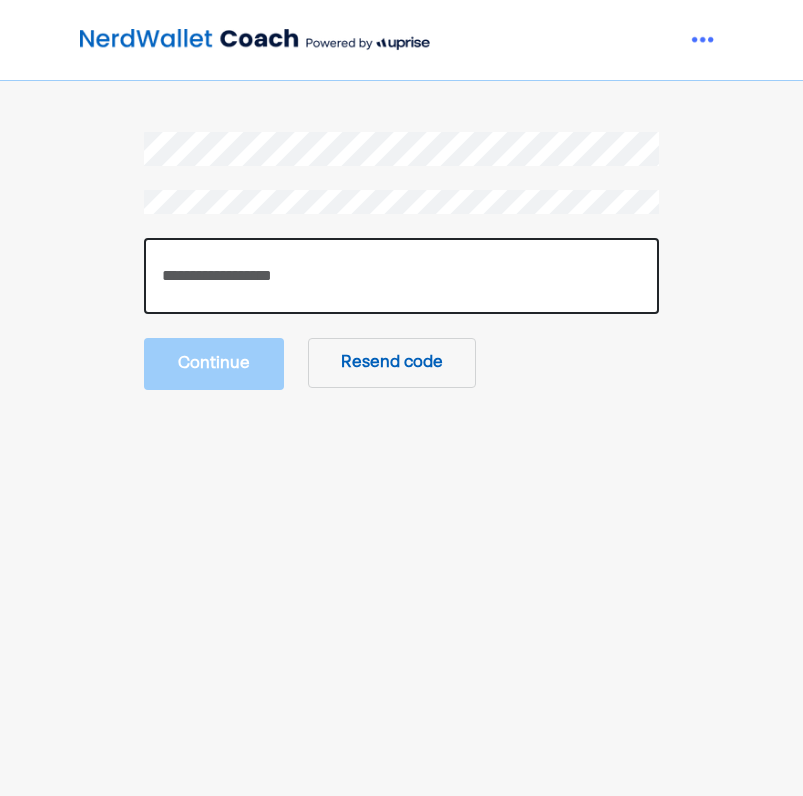 drag, startPoint x: 322, startPoint y: 266, endPoint x: 314, endPoint y: 258, distance: 11.313708 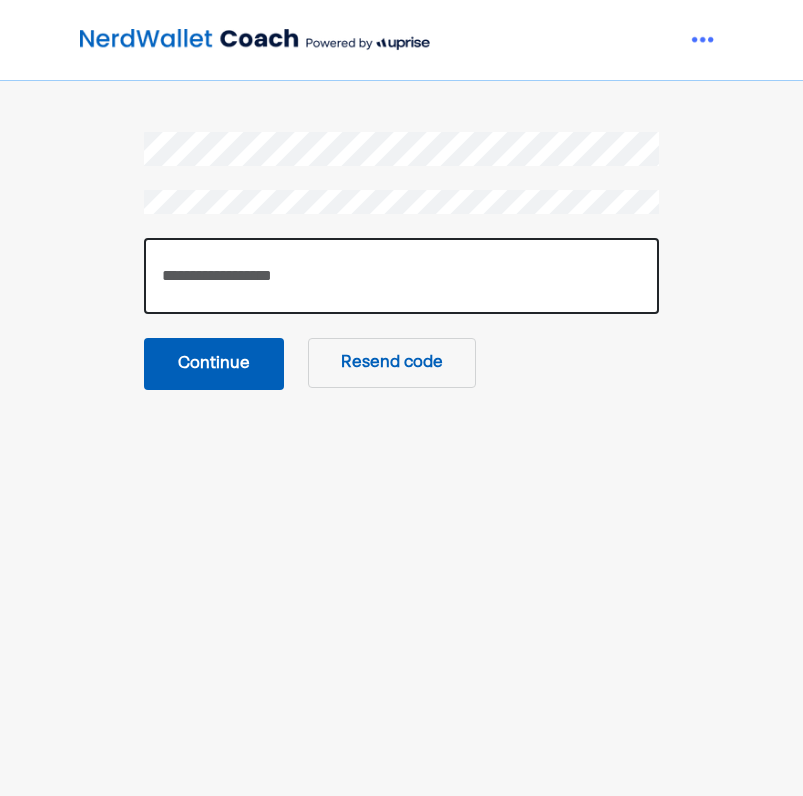 type on "******" 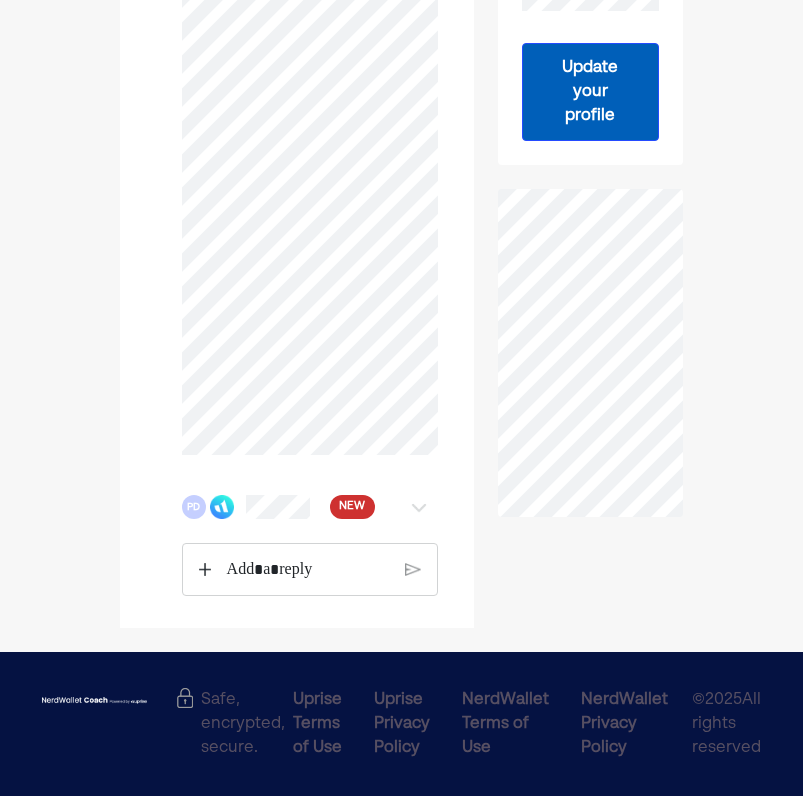 scroll, scrollTop: 662, scrollLeft: 0, axis: vertical 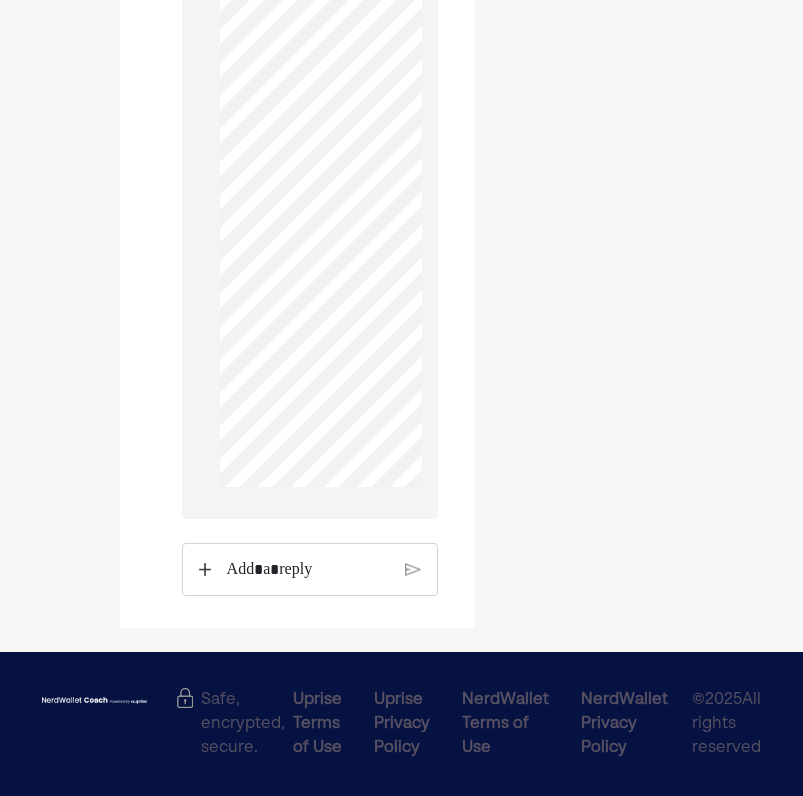 click on "Update your profile" at bounding box center (590, -1329) 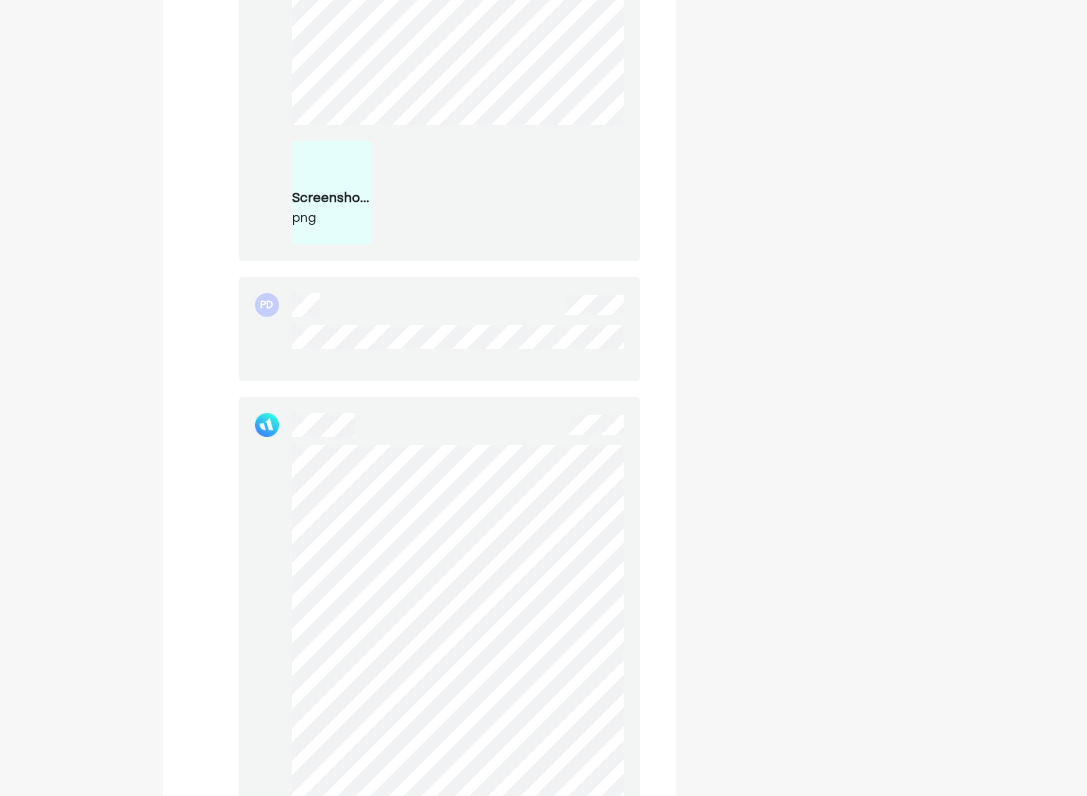 scroll, scrollTop: 2039, scrollLeft: 0, axis: vertical 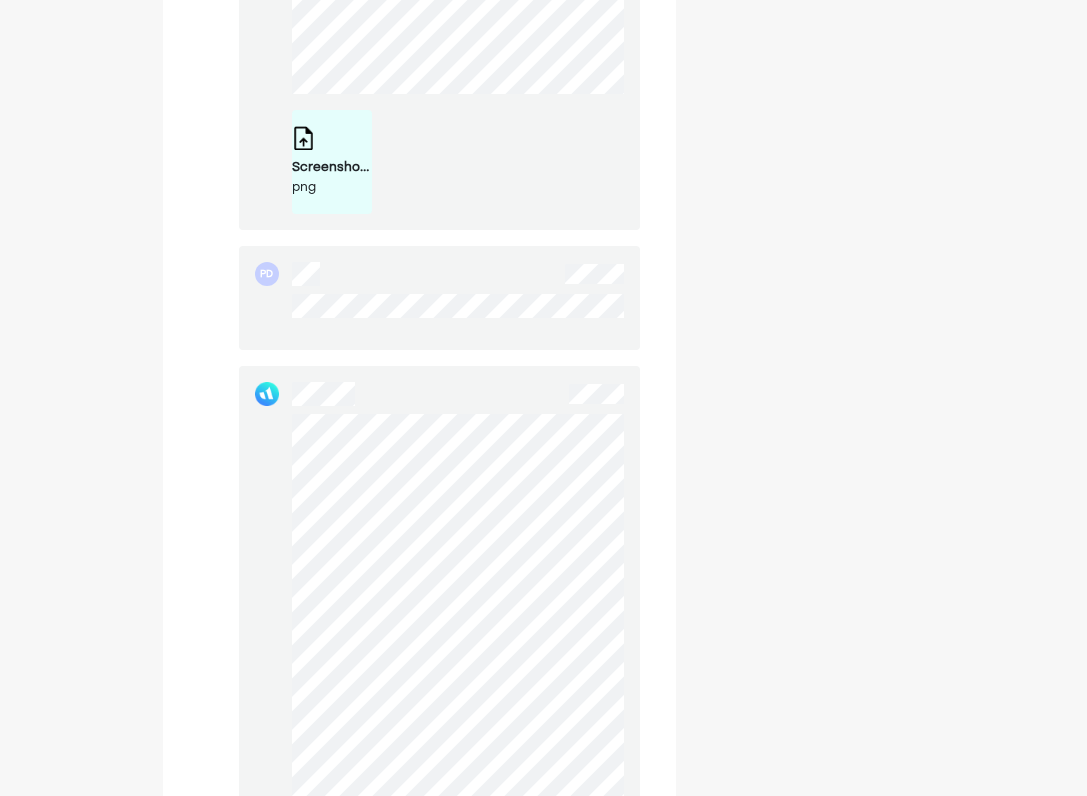 click on "Update your profile" at bounding box center [812, -494] 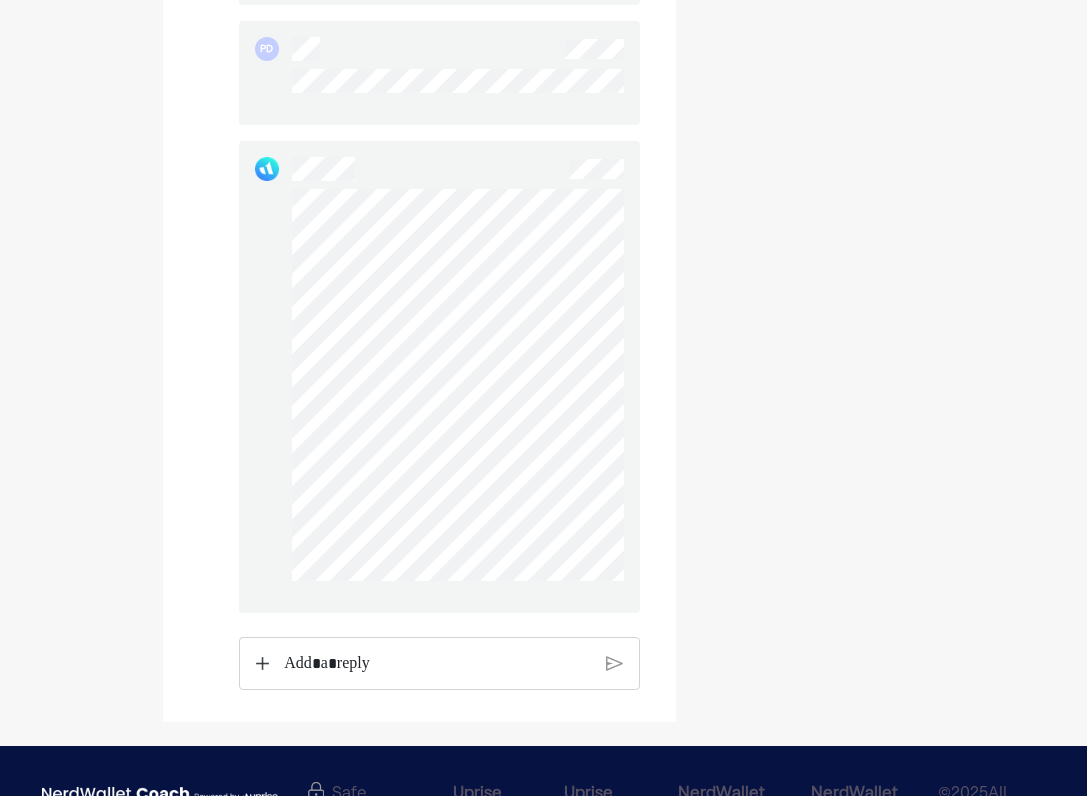 scroll, scrollTop: 2290, scrollLeft: 0, axis: vertical 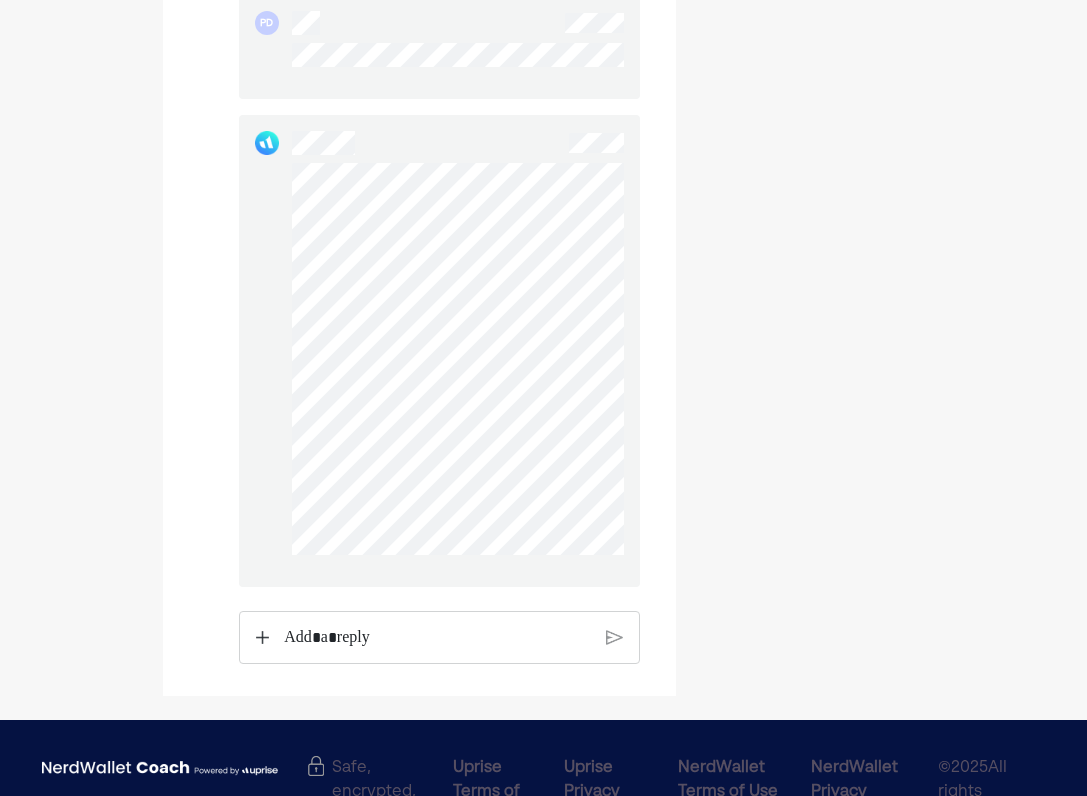 click at bounding box center [437, 638] 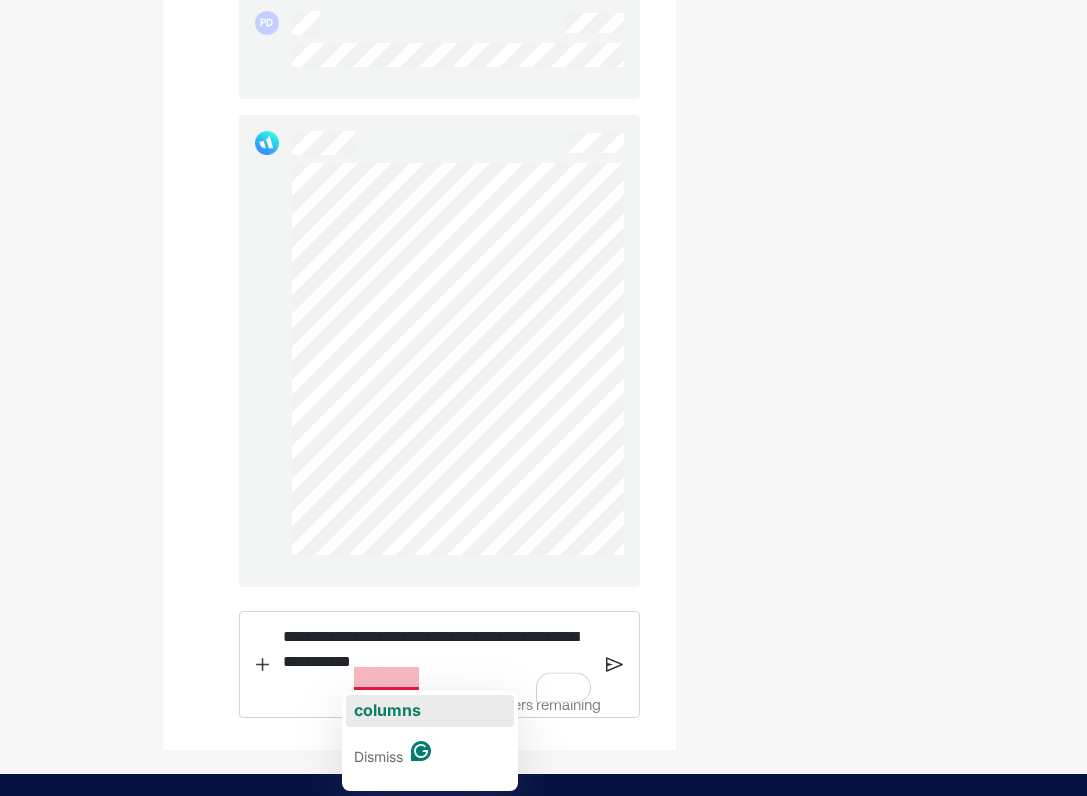 click on "columns" 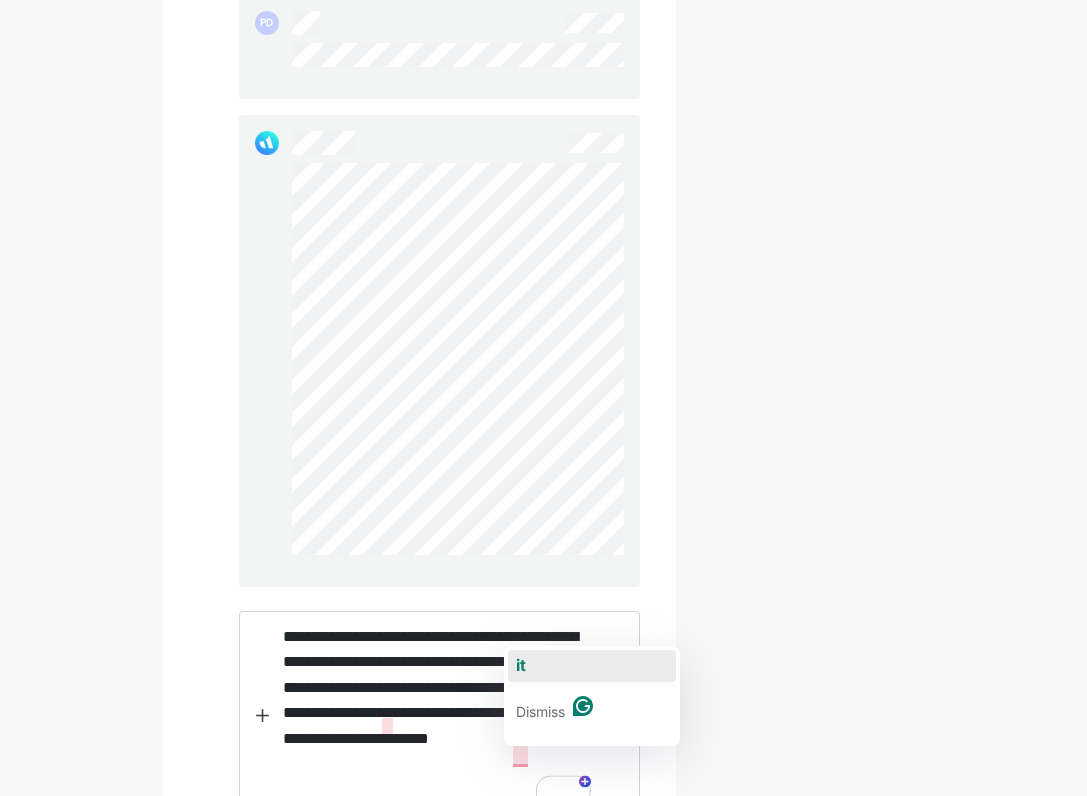 click on "it" 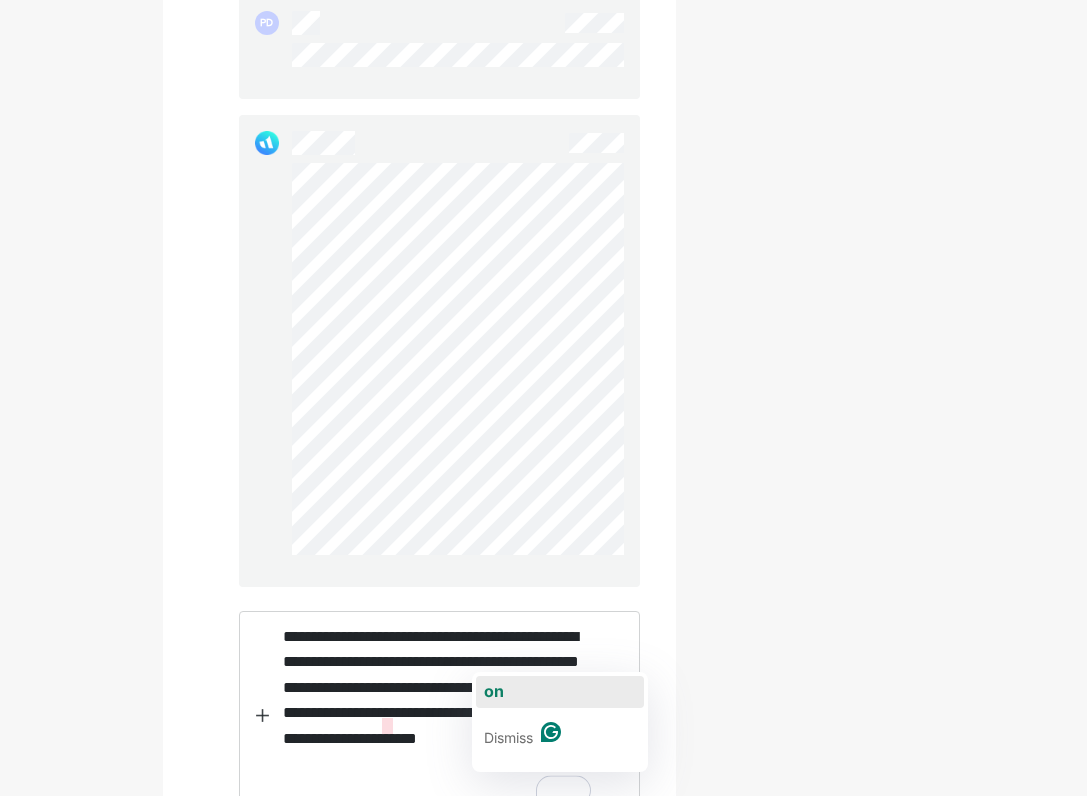 click on "on" 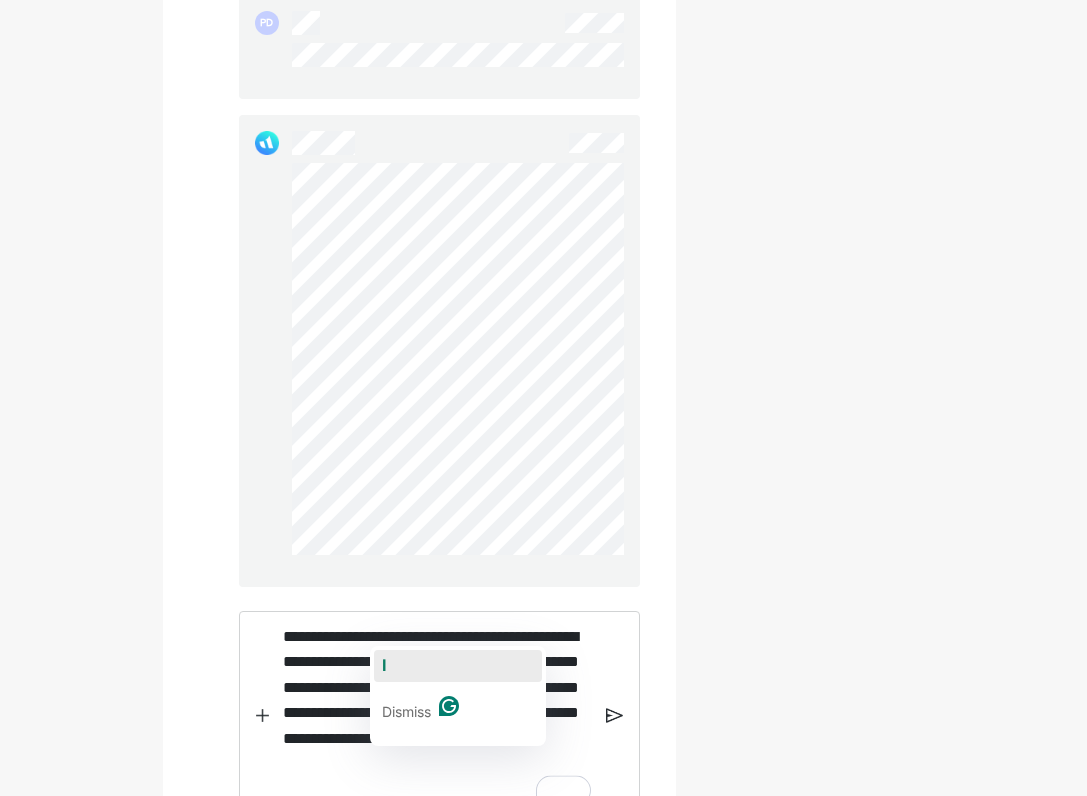 click on "I" 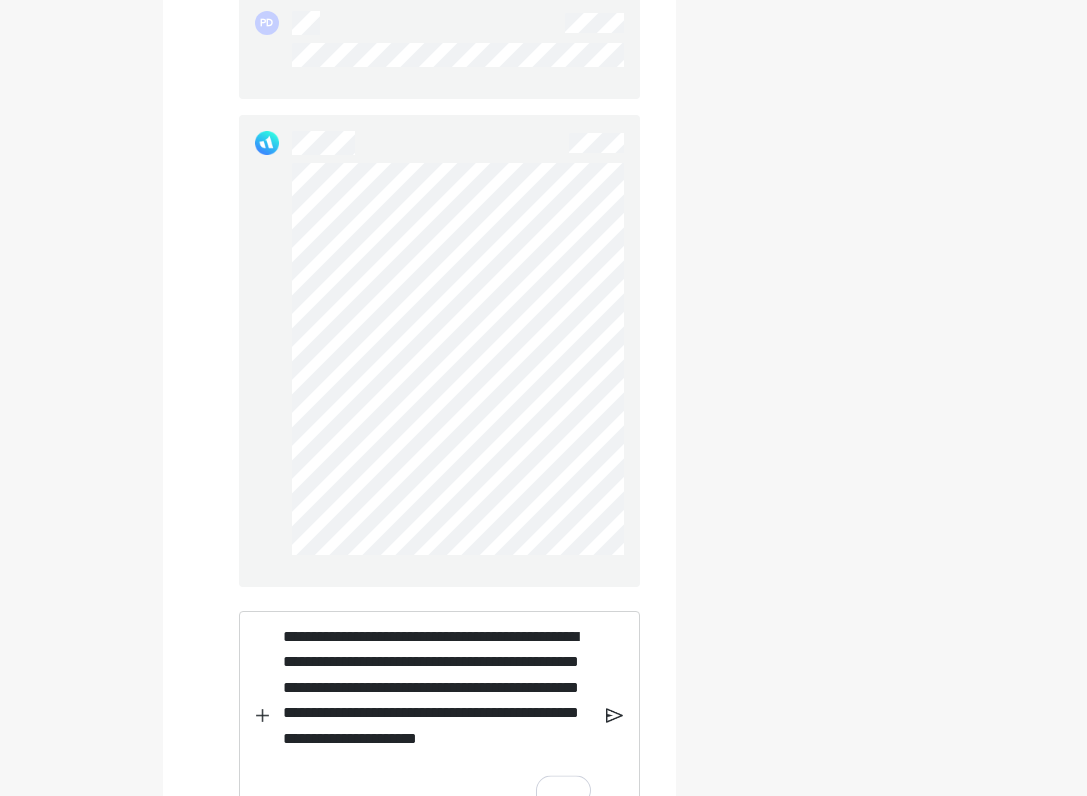 click on "**********" at bounding box center [437, 701] 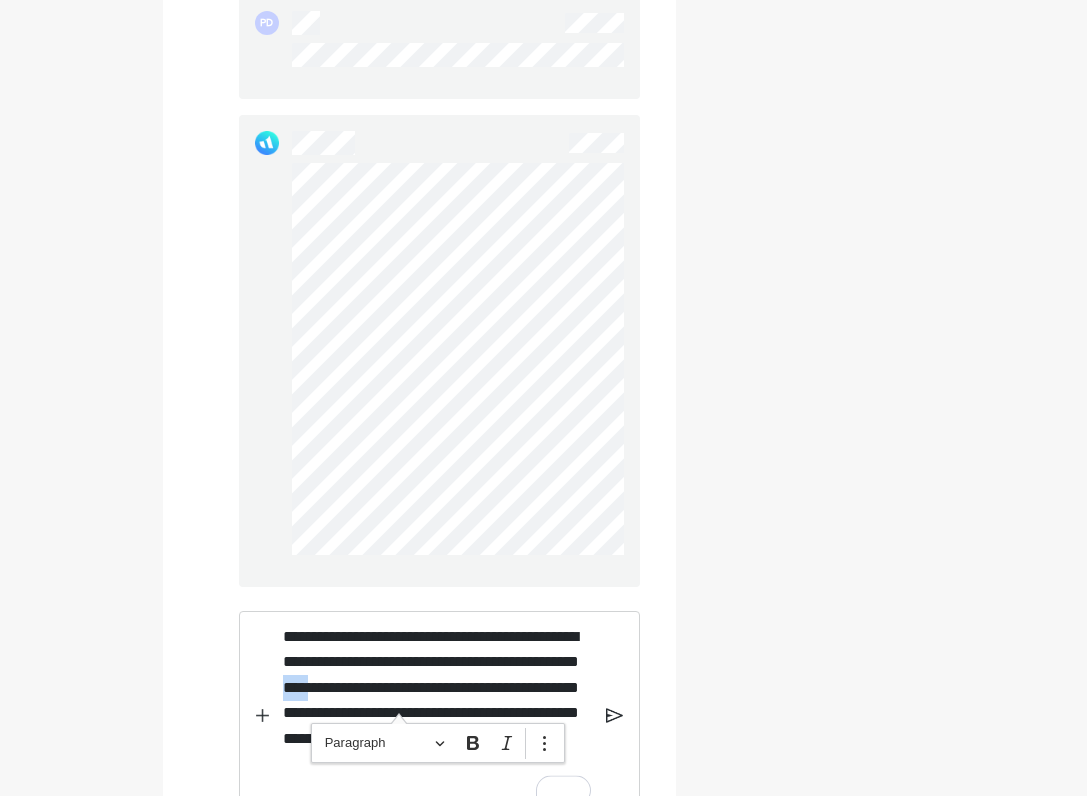 click on "**********" at bounding box center [437, 701] 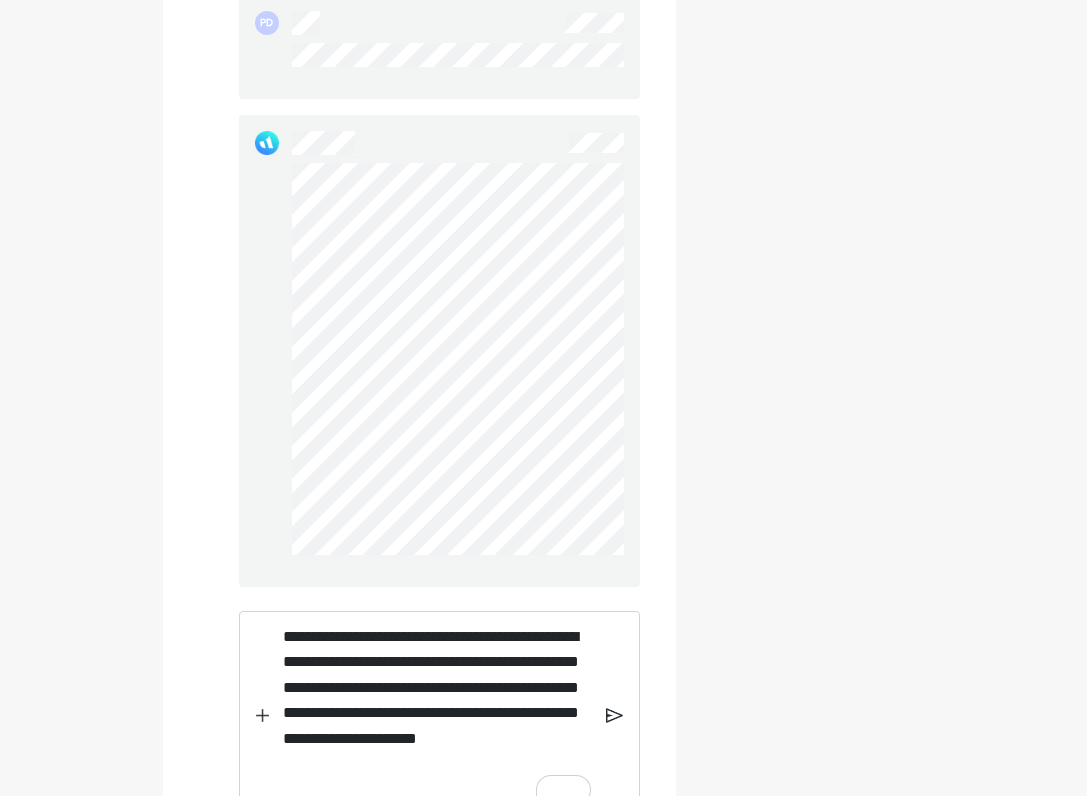 click on "**********" at bounding box center (437, 701) 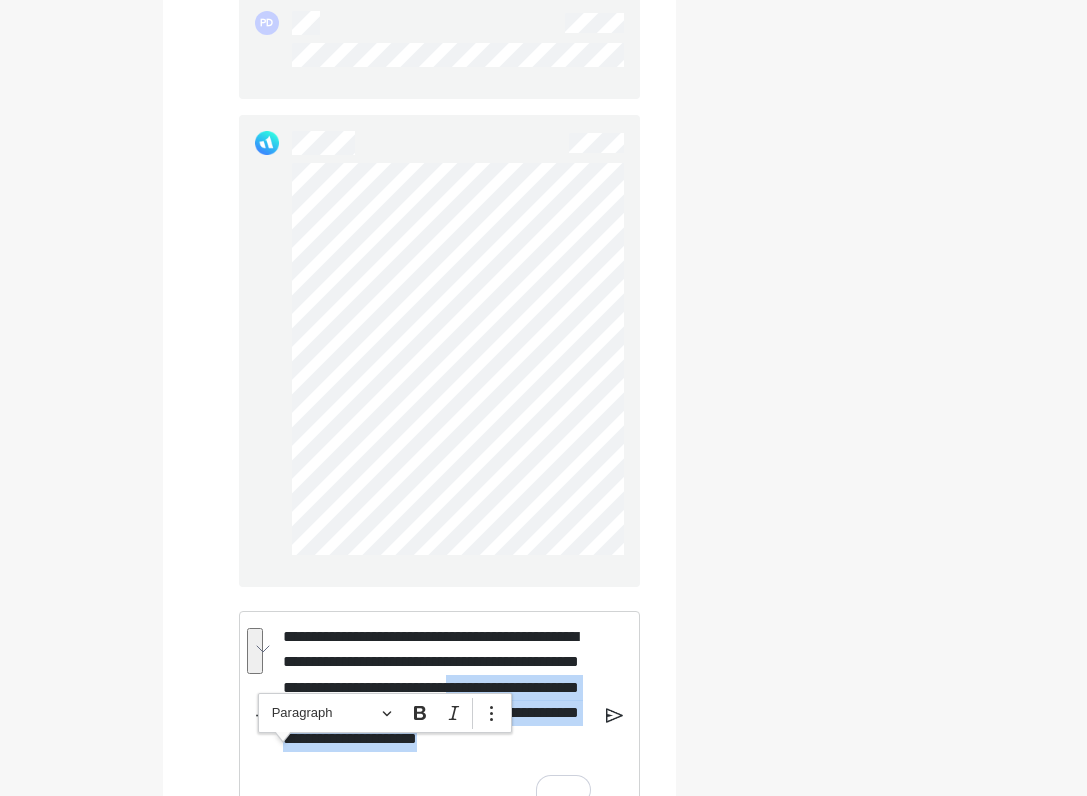 drag, startPoint x: 414, startPoint y: 779, endPoint x: 292, endPoint y: 740, distance: 128.082 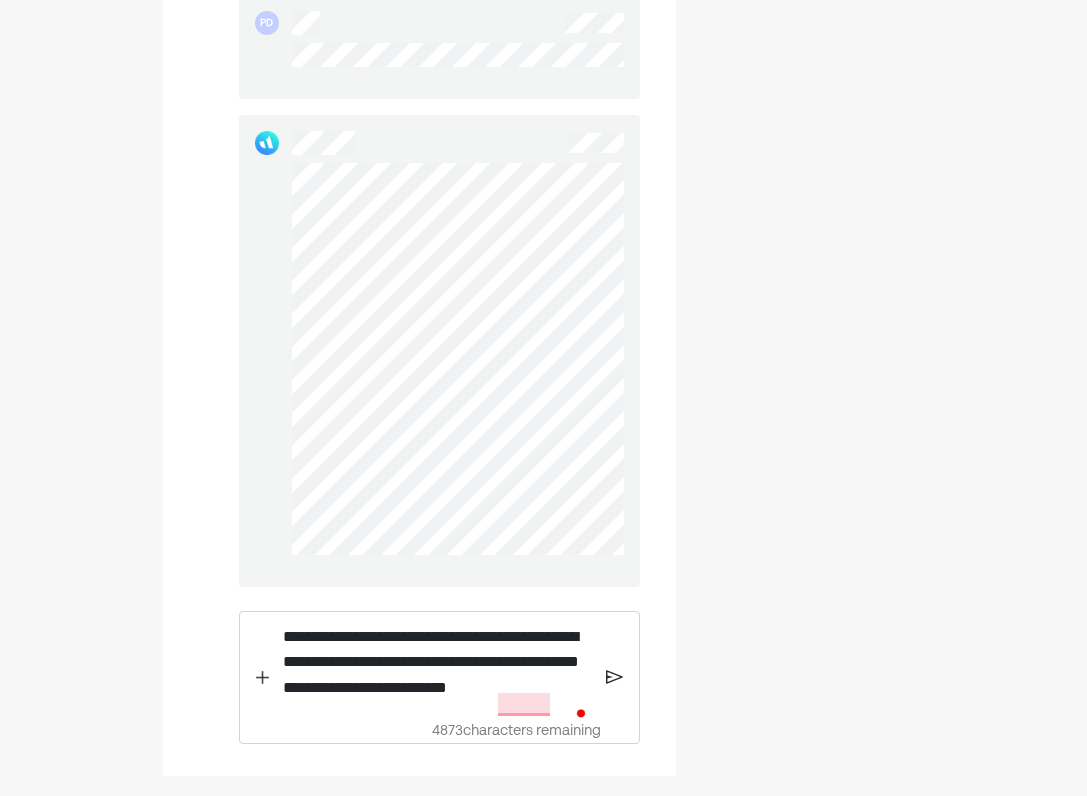 click on "**********" at bounding box center [438, 662] 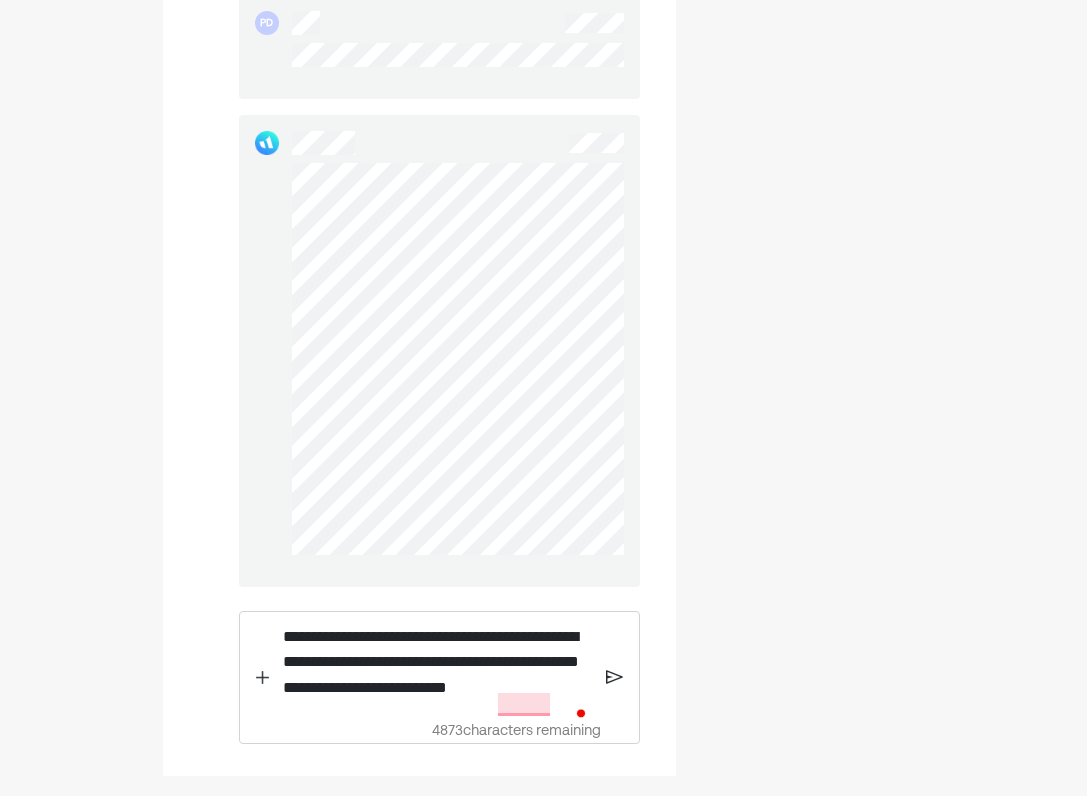 click on "**********" at bounding box center (438, 662) 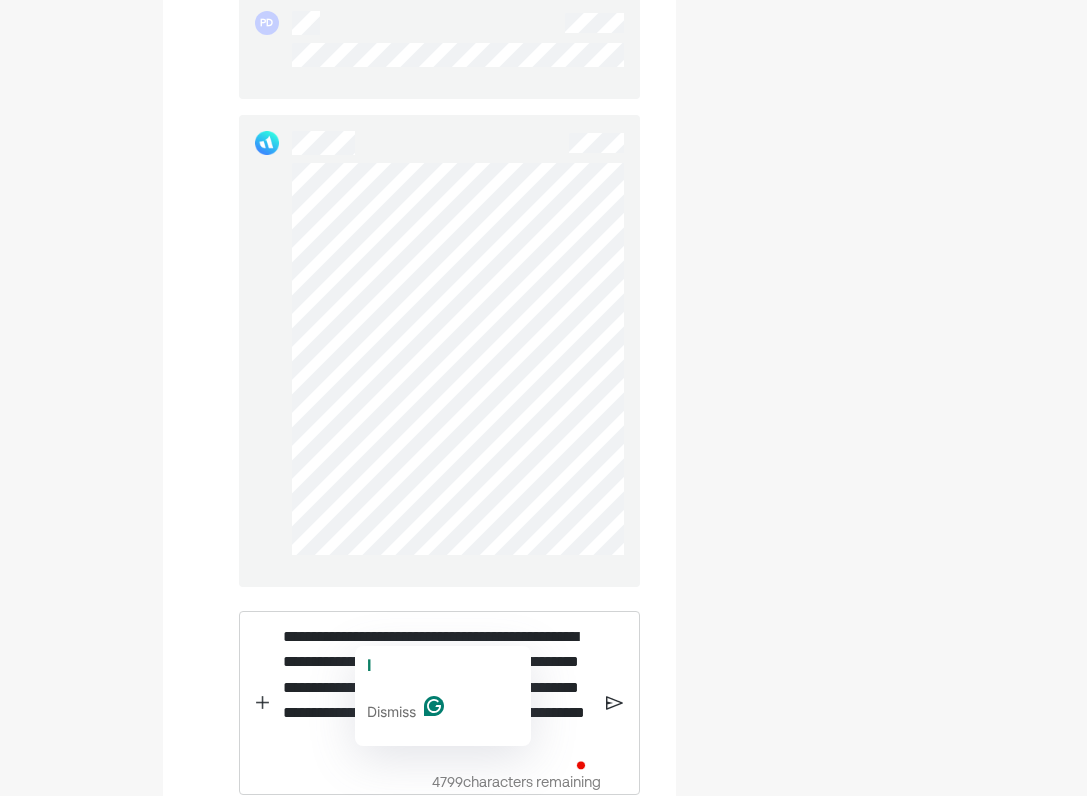 click on "I Dismiss" 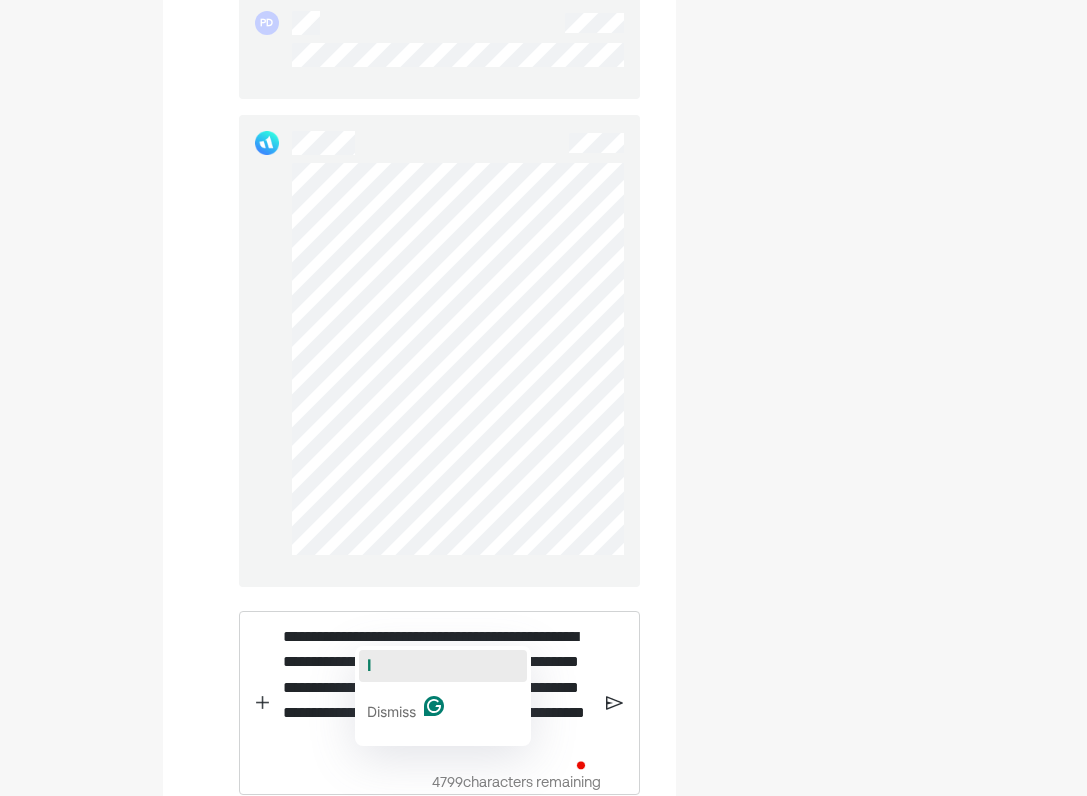 click on "I" 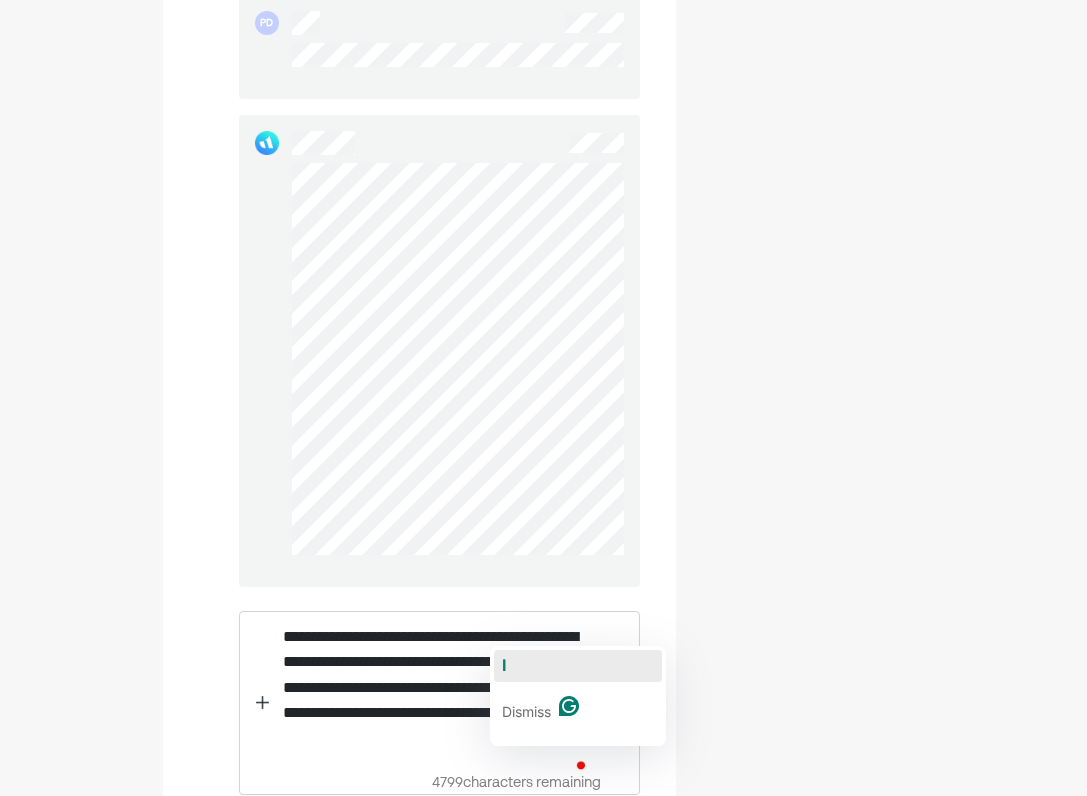click on "I" 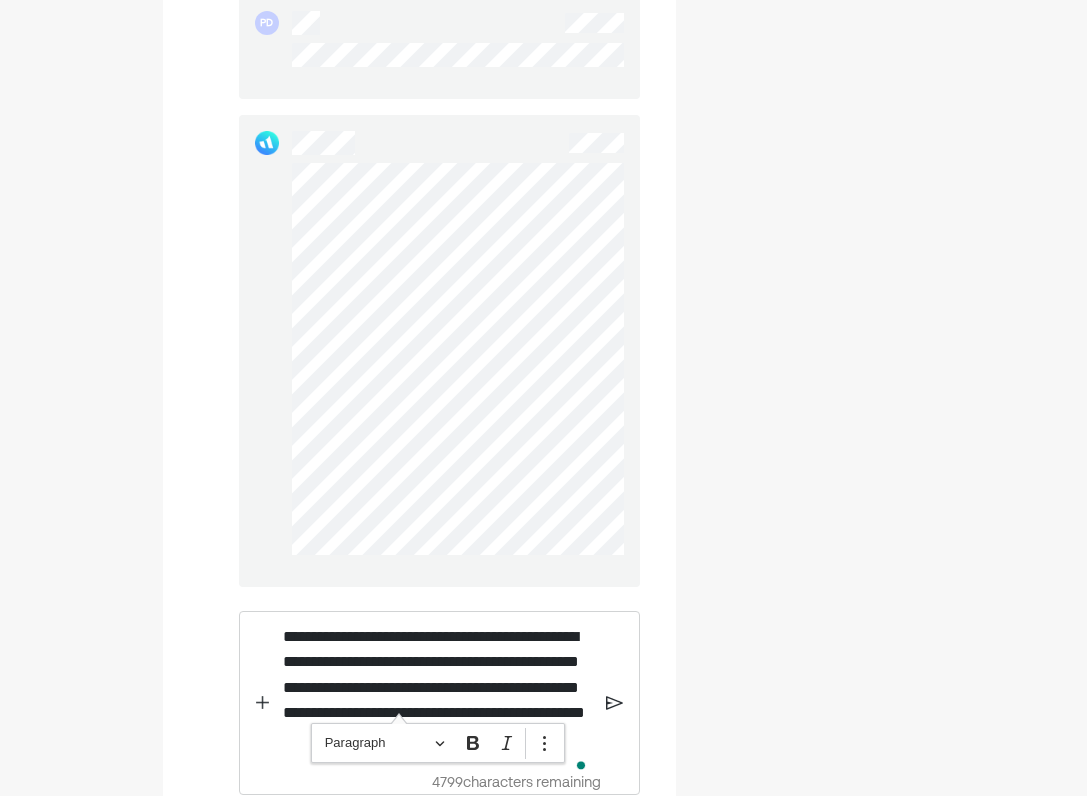 click on "**********" at bounding box center [437, 688] 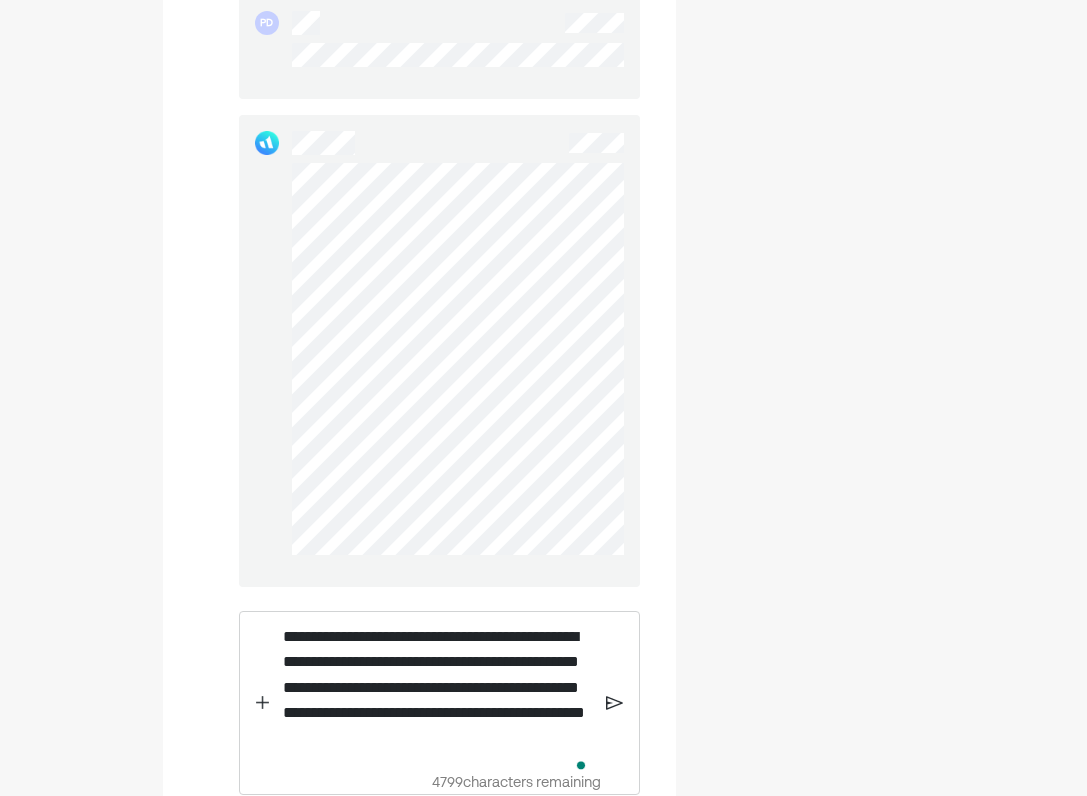 click on "**********" at bounding box center [437, 688] 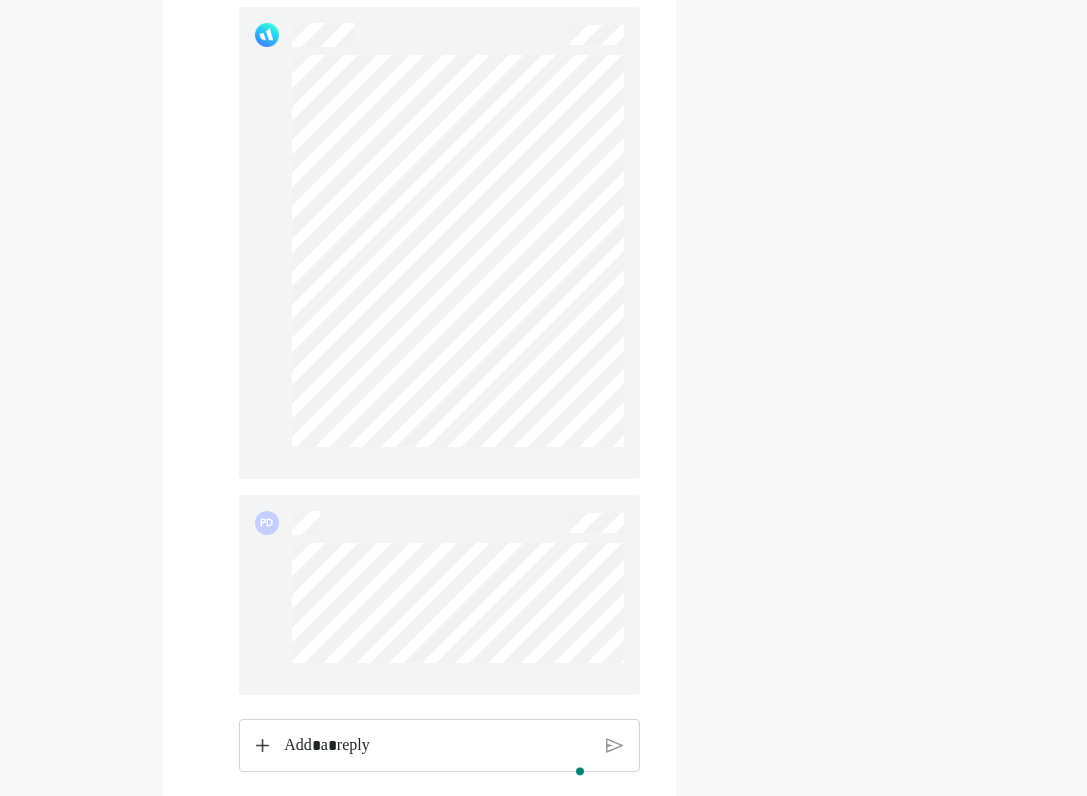 scroll, scrollTop: 2414, scrollLeft: 0, axis: vertical 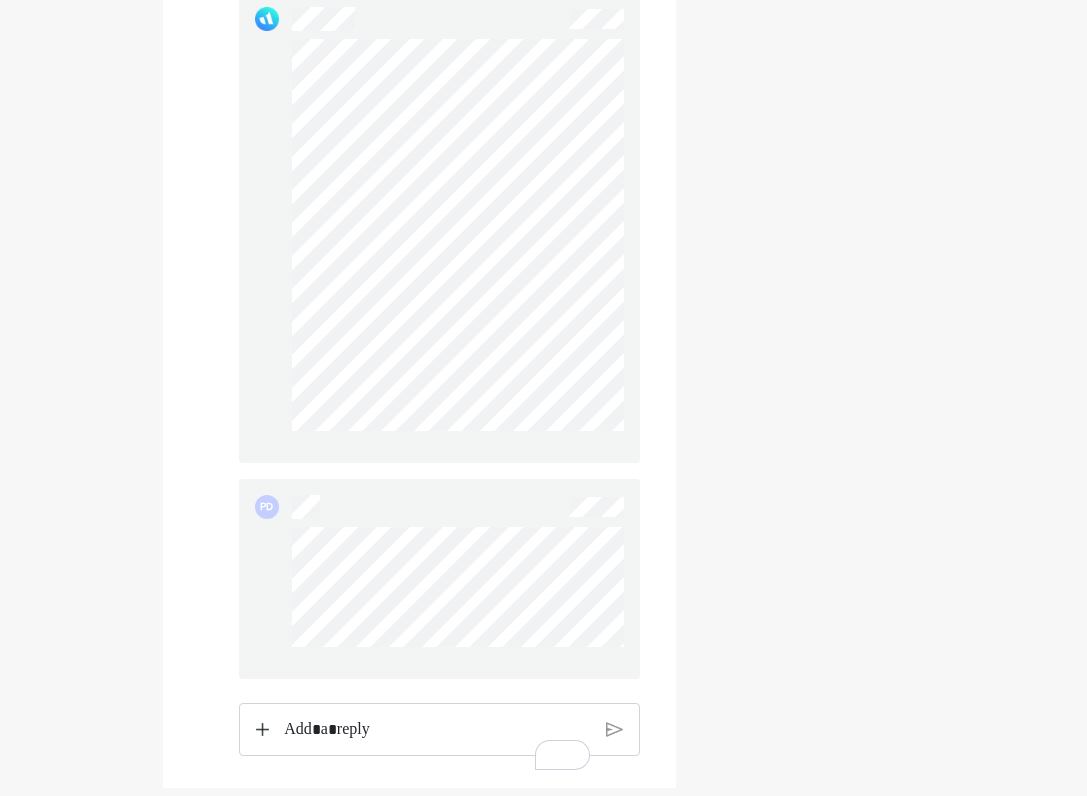 click at bounding box center [437, 730] 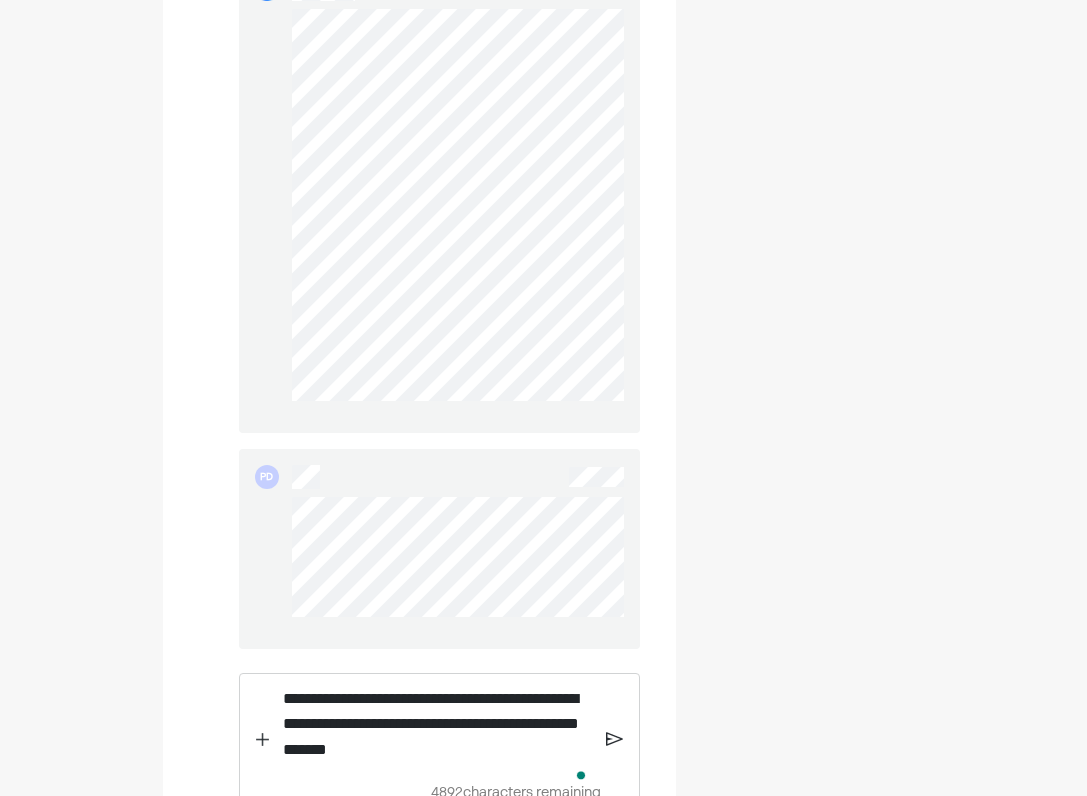 scroll, scrollTop: 2451, scrollLeft: 0, axis: vertical 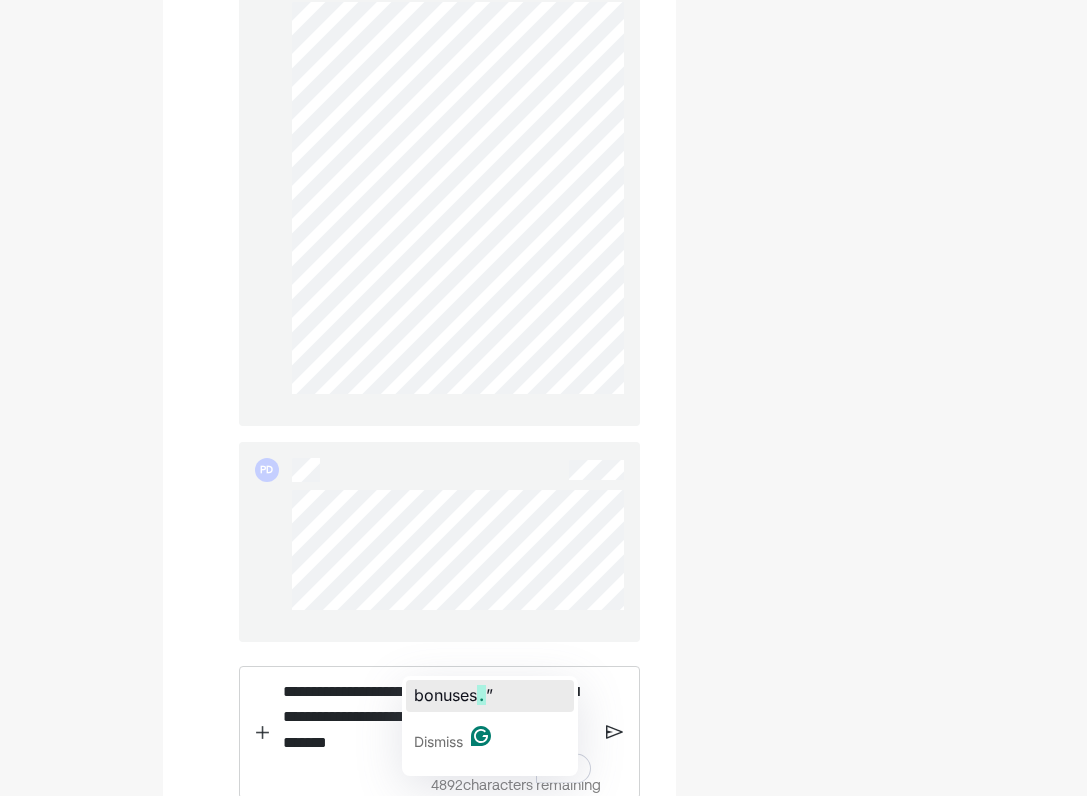 click on "bonuses . ”" 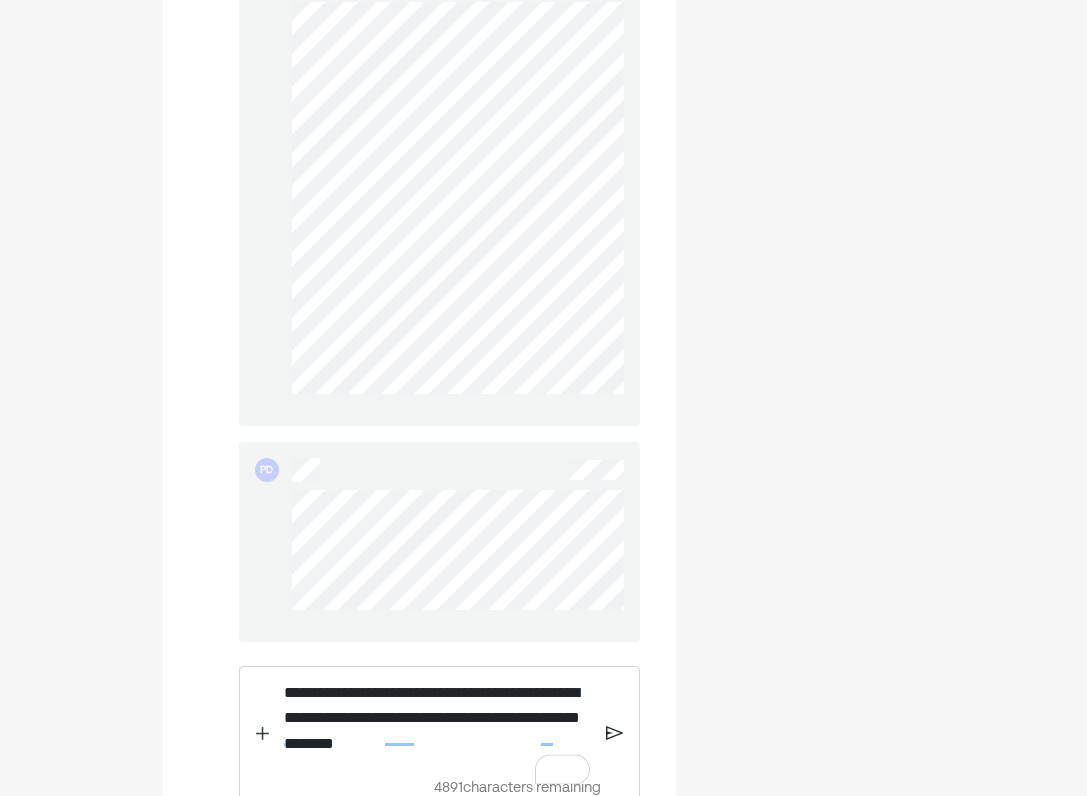 click at bounding box center [614, 733] 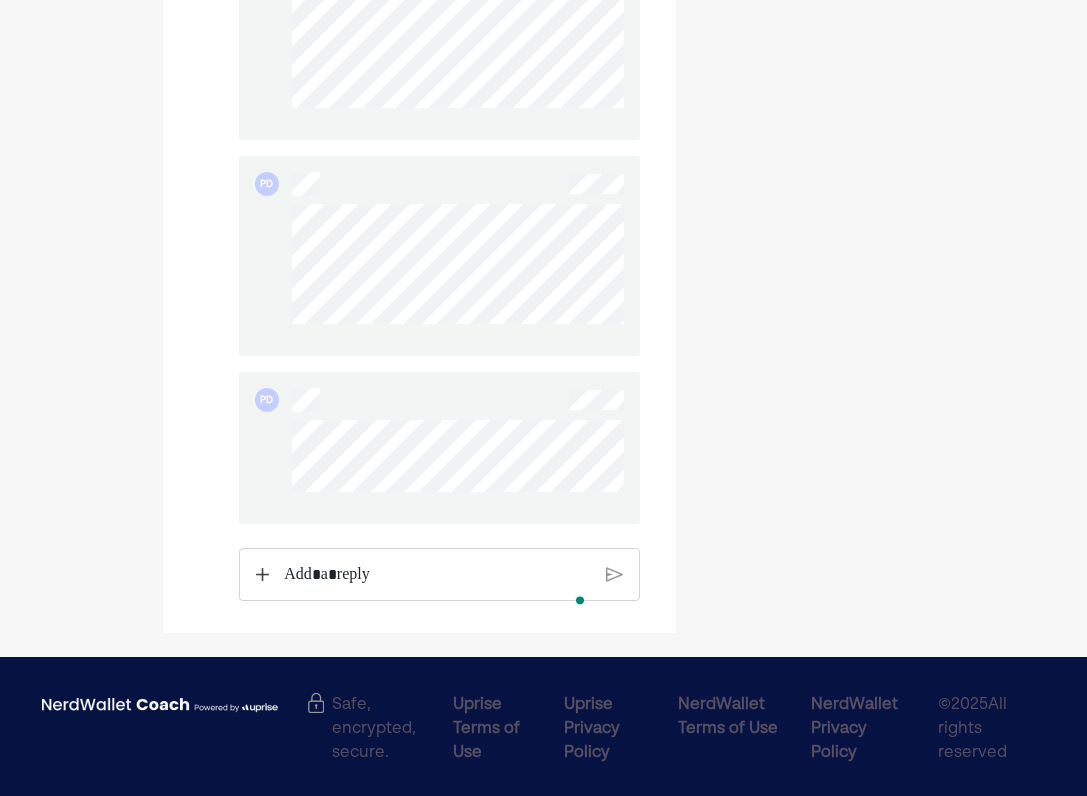 scroll, scrollTop: 2758, scrollLeft: 0, axis: vertical 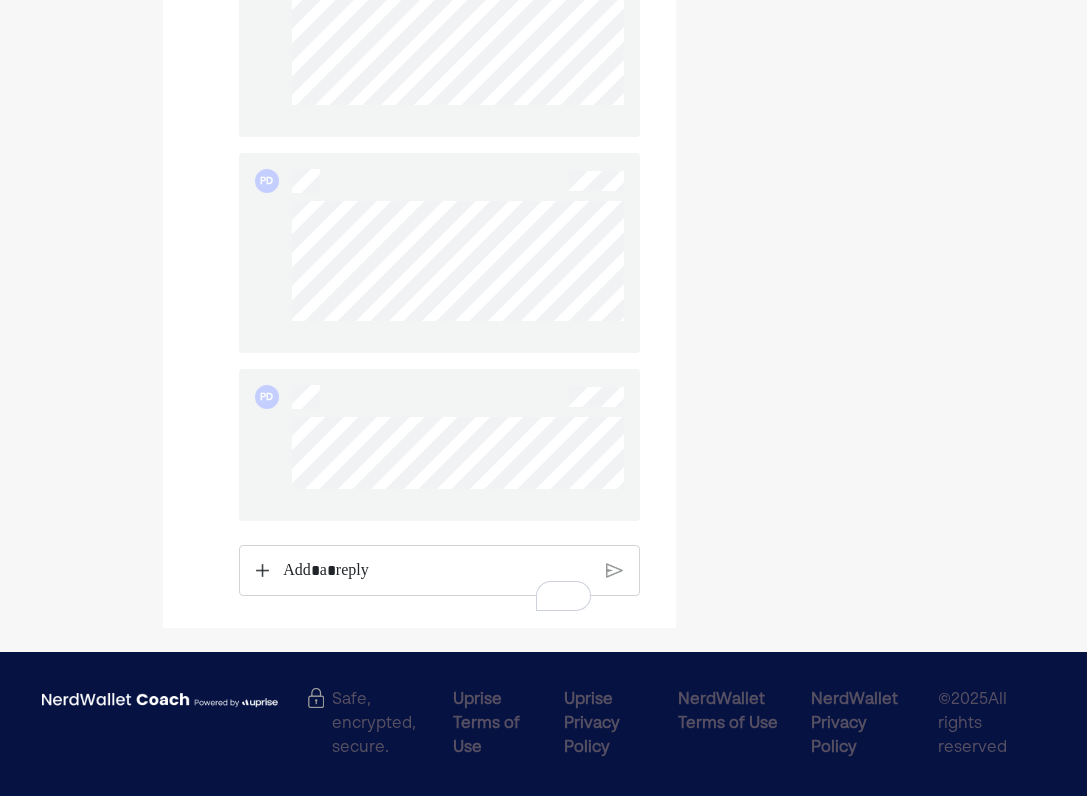 click at bounding box center [438, 571] 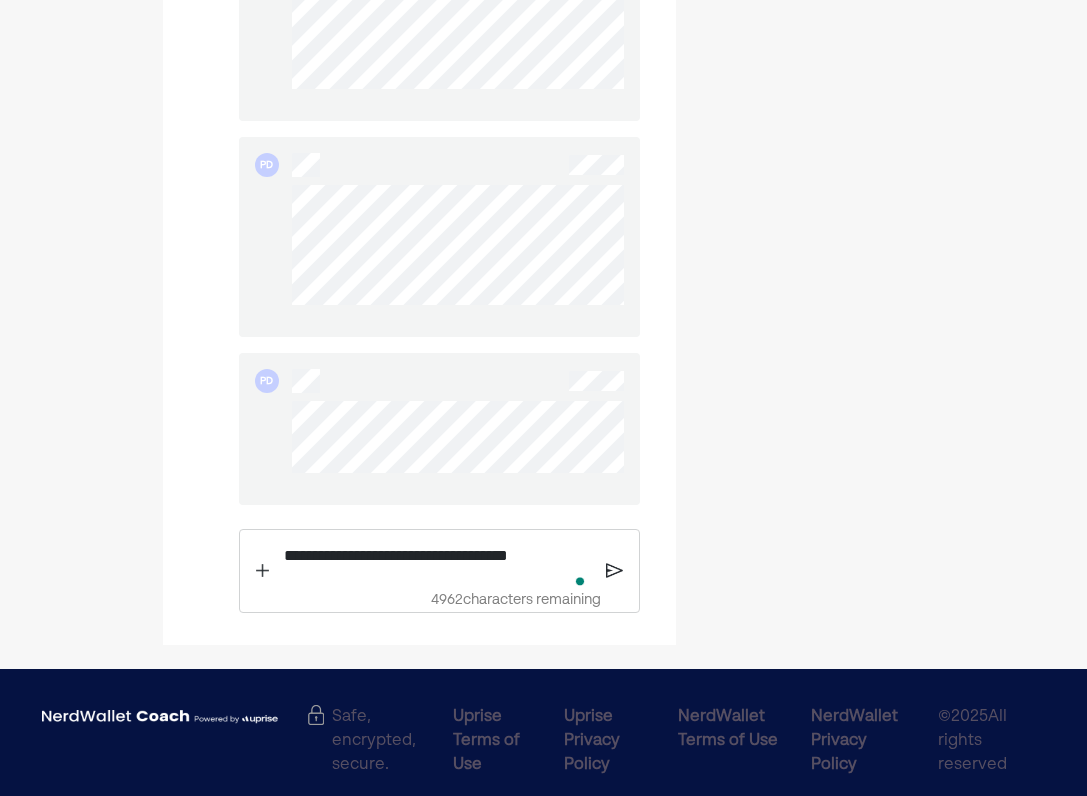 click at bounding box center [614, 571] 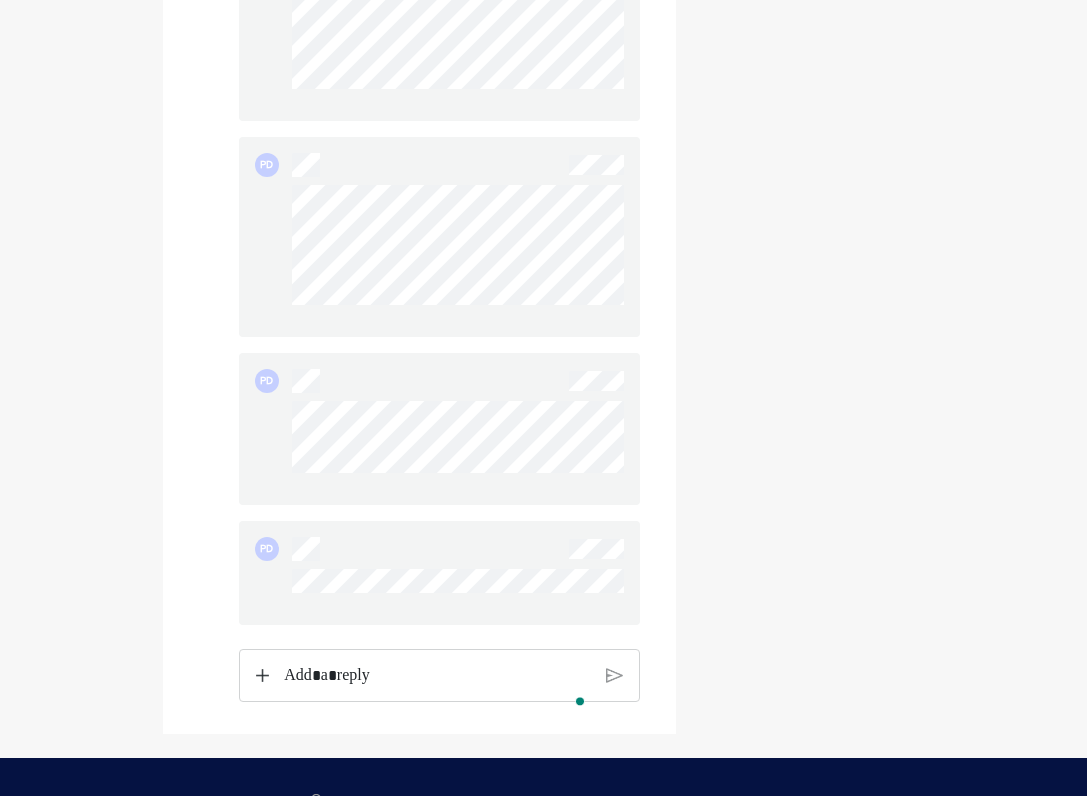 click on "Update your profile" at bounding box center (812, -959) 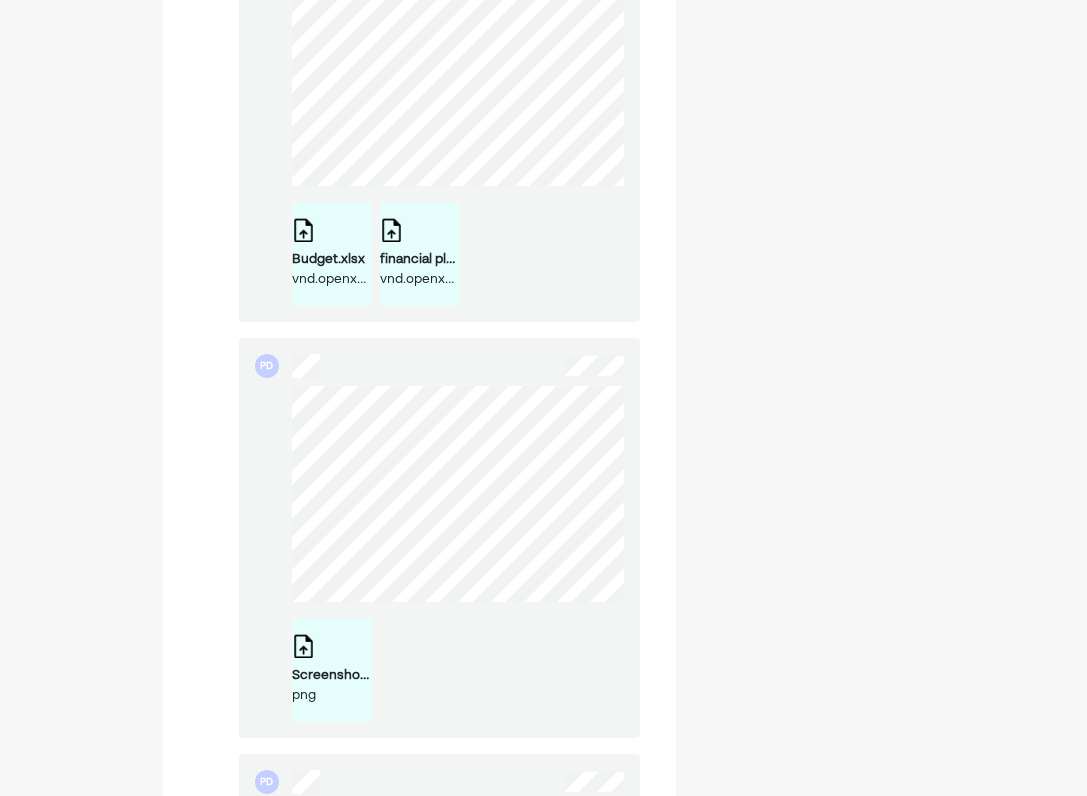 scroll, scrollTop: 1477, scrollLeft: 0, axis: vertical 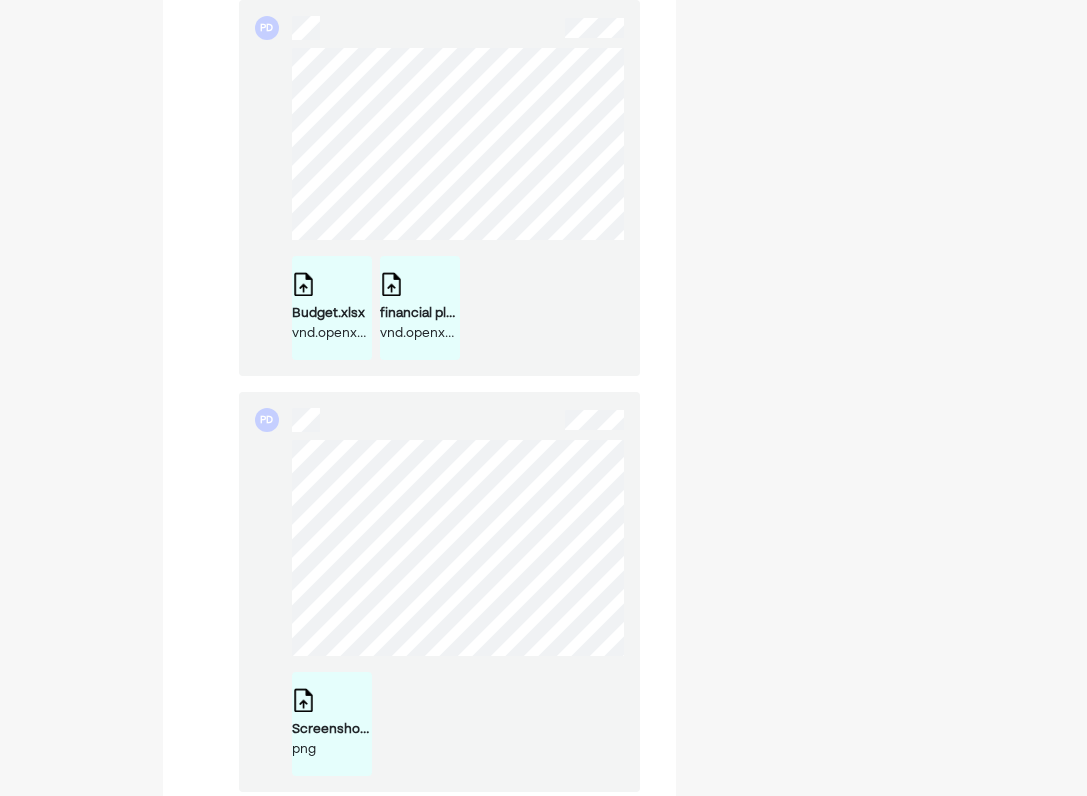 click on "PD Budget.xlsx vnd.openxmlformats-officedocument.spreadsheetml.sheet financial planning.xlsx vnd.openxmlformats-officedocument.spreadsheetml.sheet" at bounding box center (439, 188) 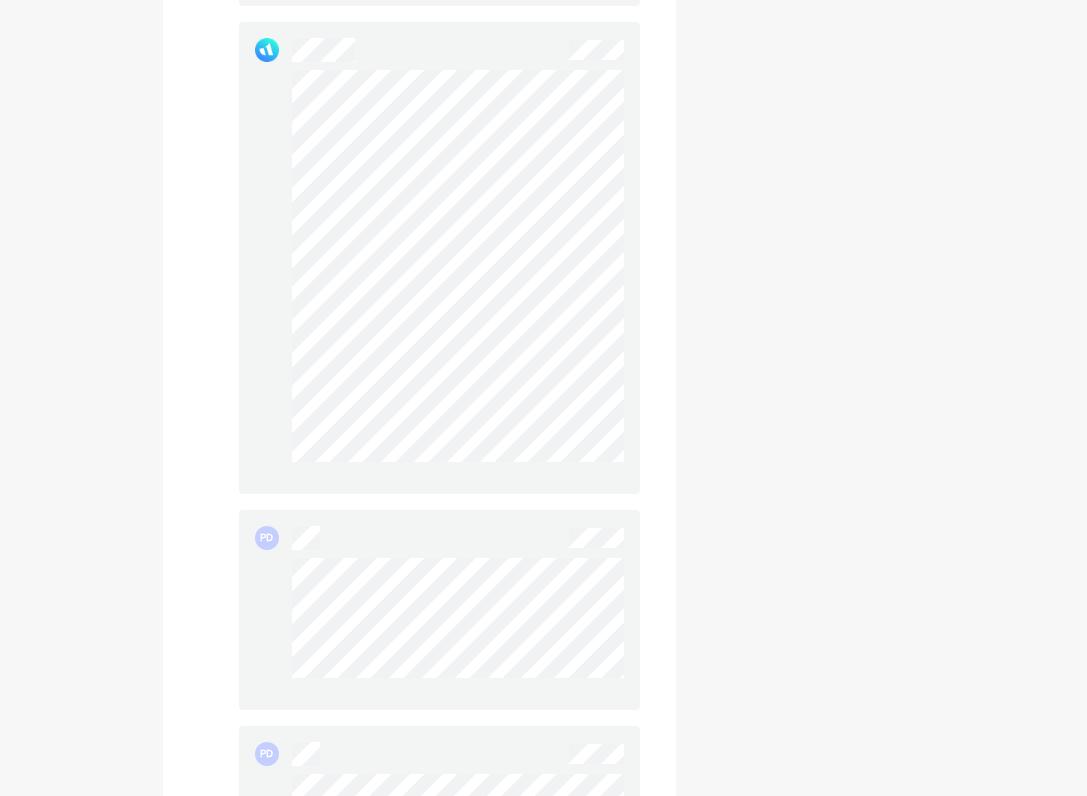 scroll, scrollTop: 2394, scrollLeft: 0, axis: vertical 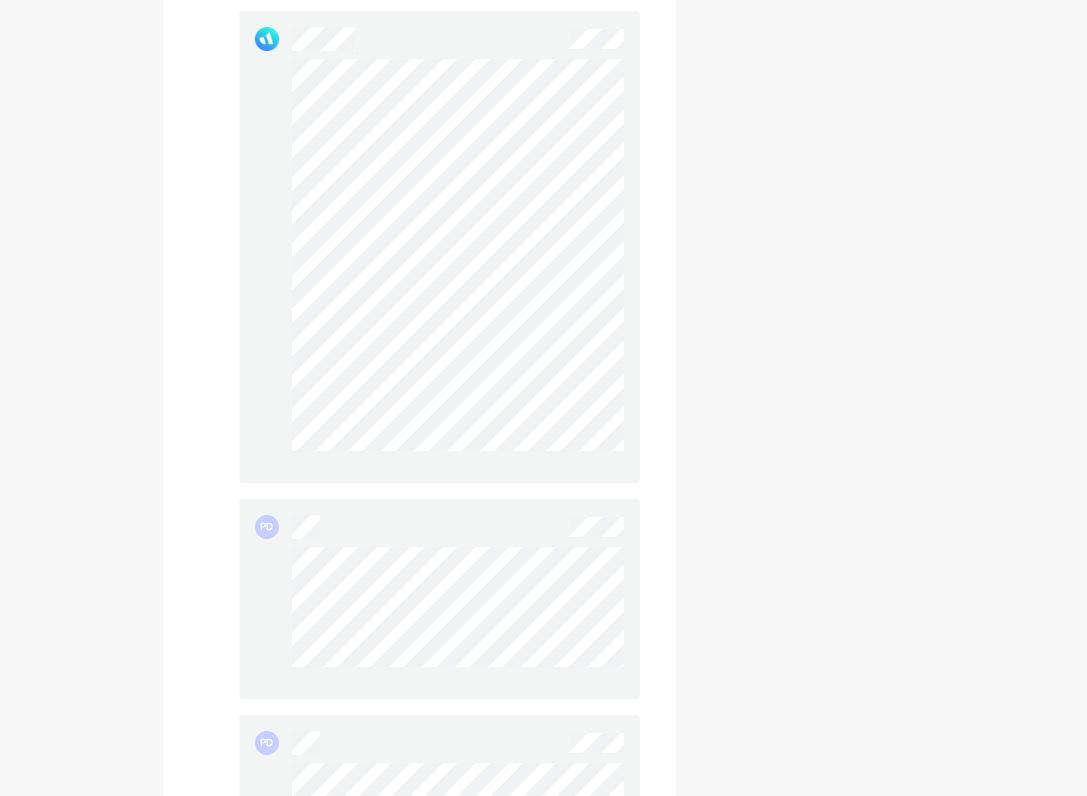 click on "PD" at bounding box center (439, 599) 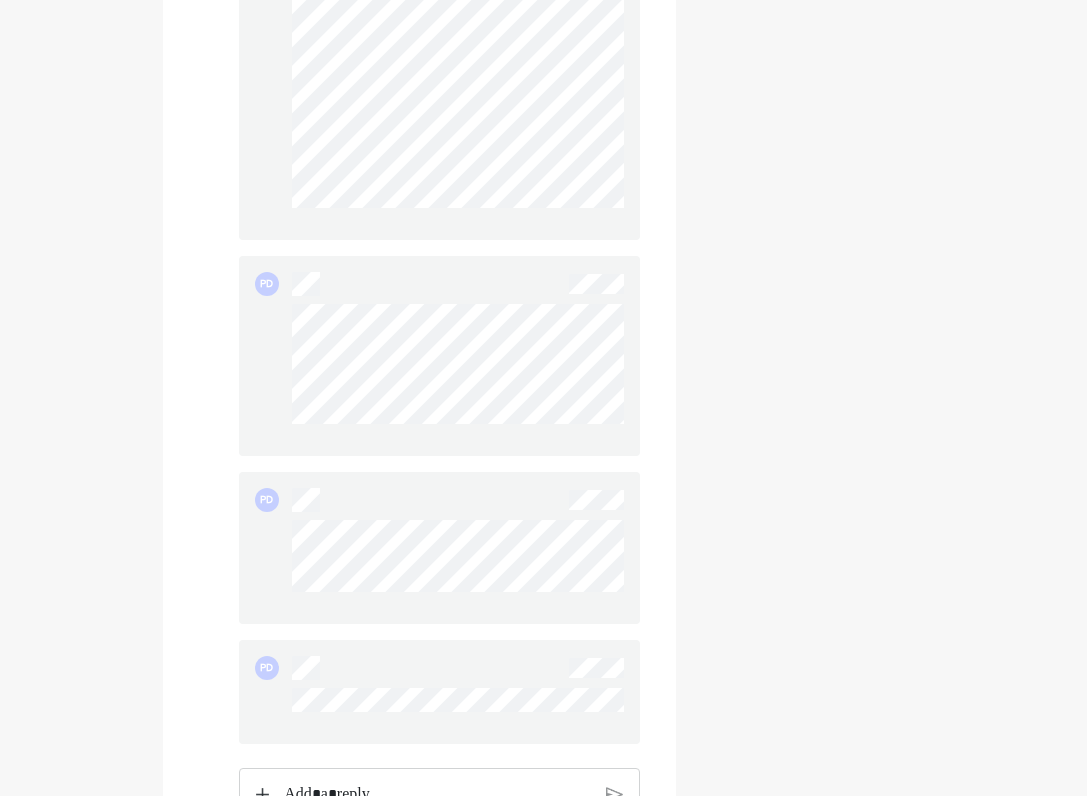 scroll, scrollTop: 2639, scrollLeft: 0, axis: vertical 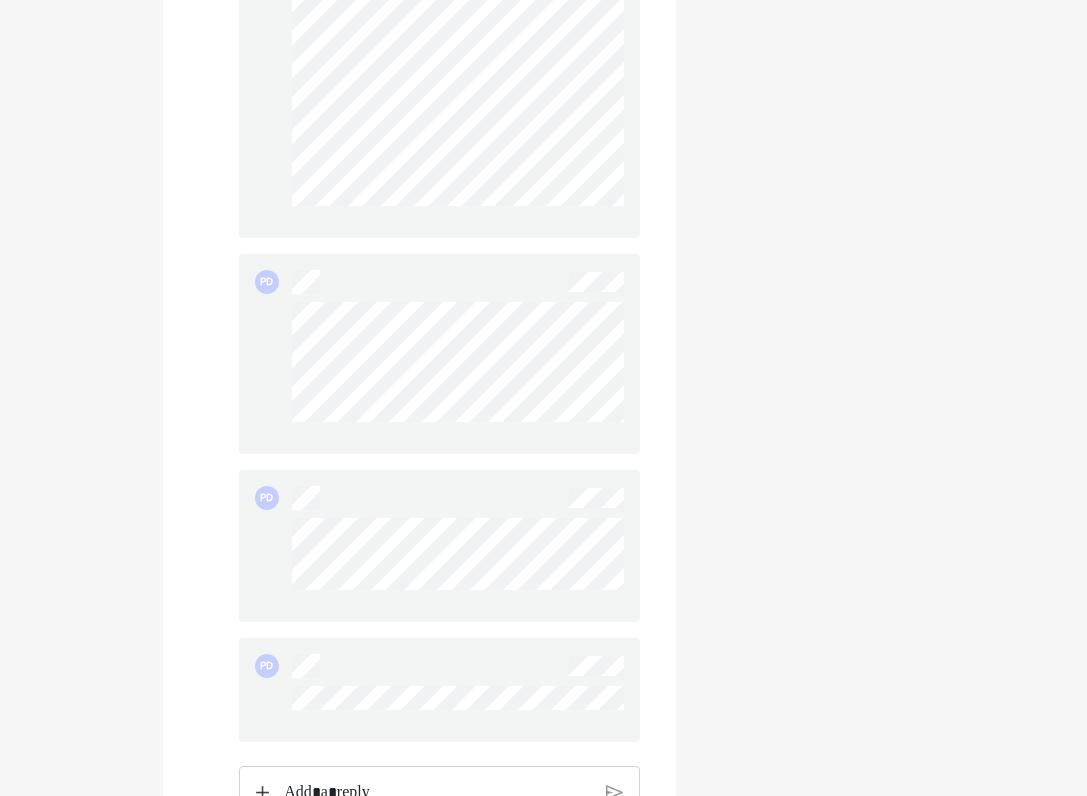 click on "Update your profile" at bounding box center [812, -842] 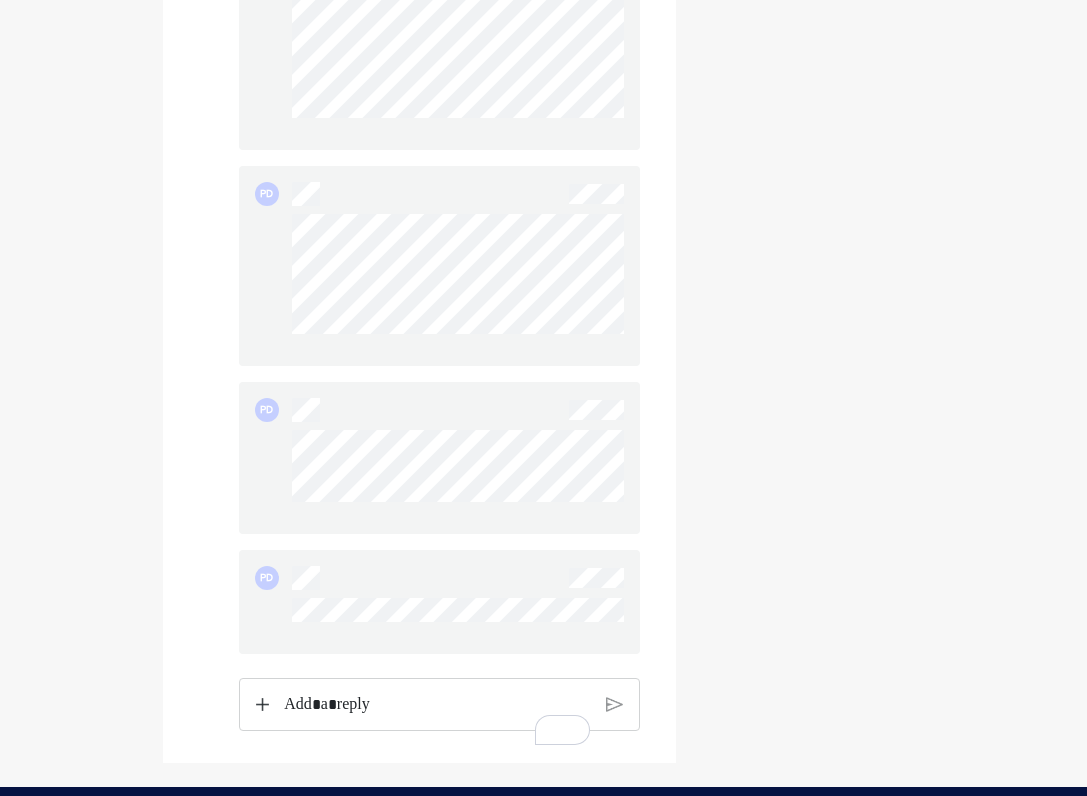 scroll, scrollTop: 2739, scrollLeft: 0, axis: vertical 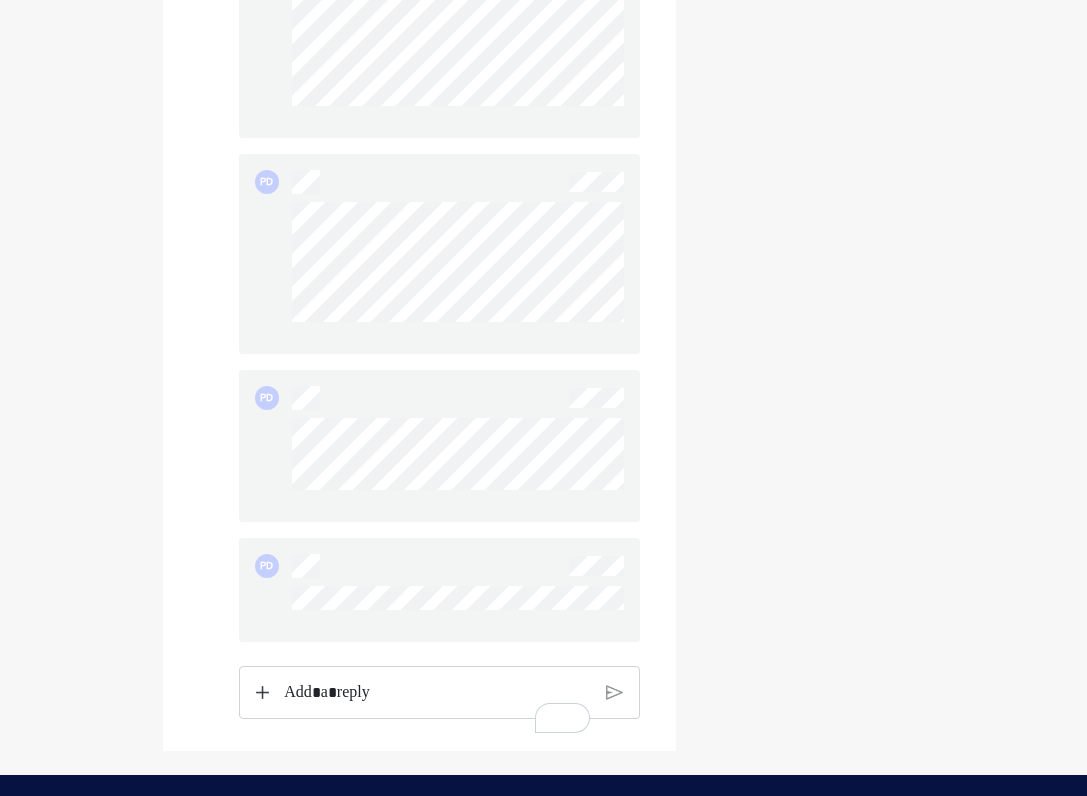 click on "Update your profile" at bounding box center (812, -942) 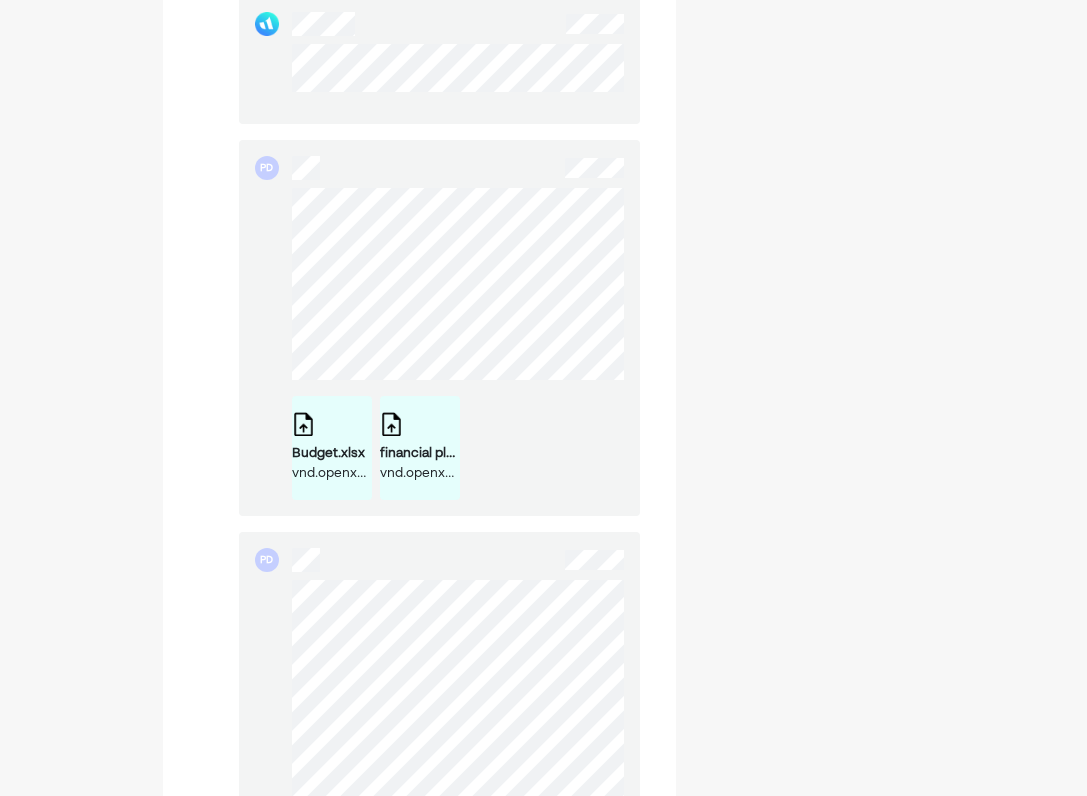 scroll, scrollTop: 1728, scrollLeft: 0, axis: vertical 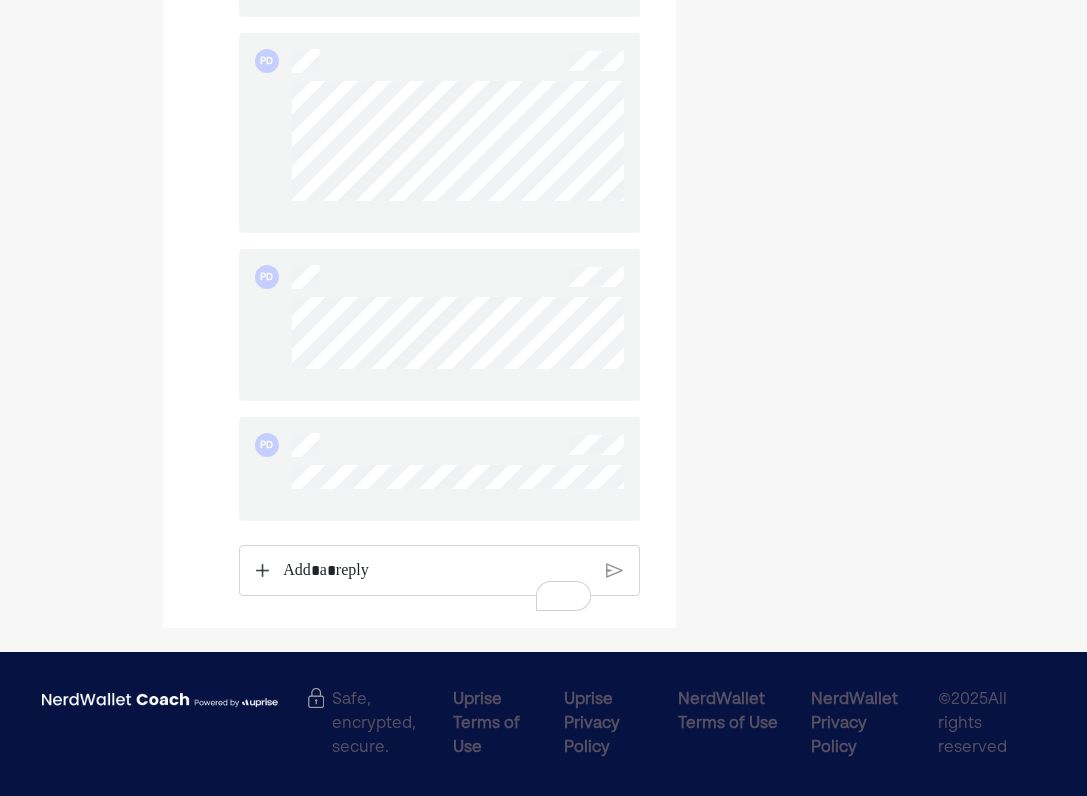 click at bounding box center [437, 571] 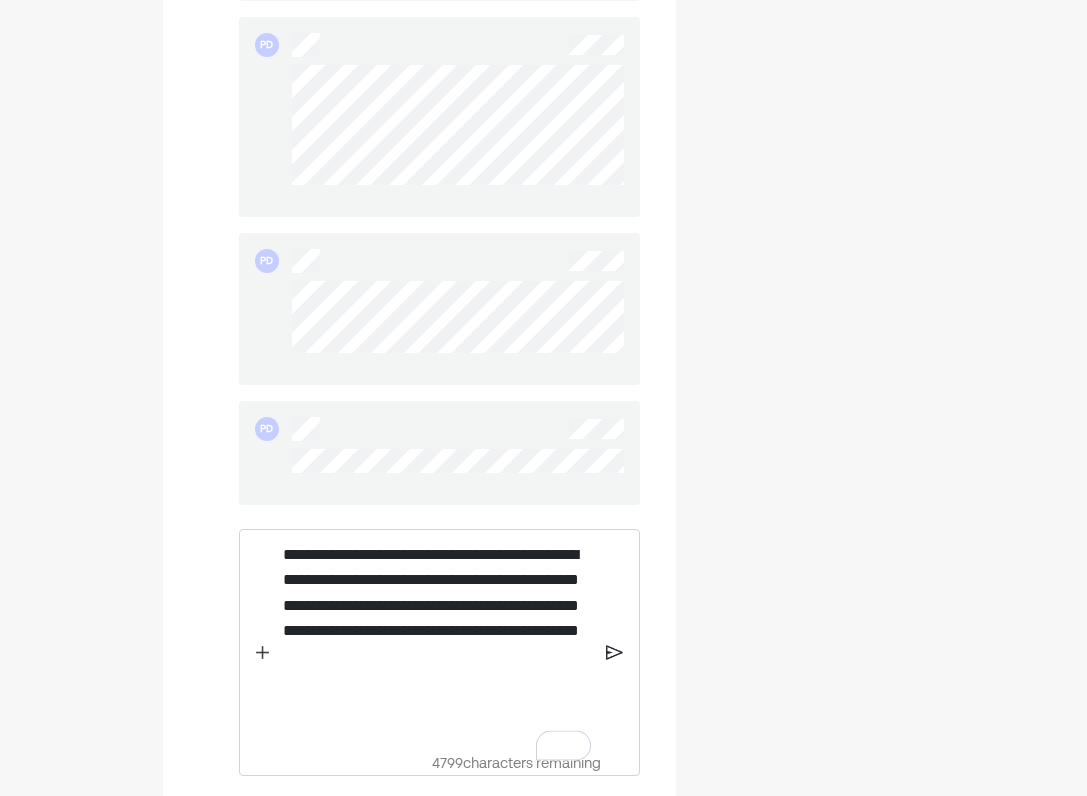 click at bounding box center (437, 720) 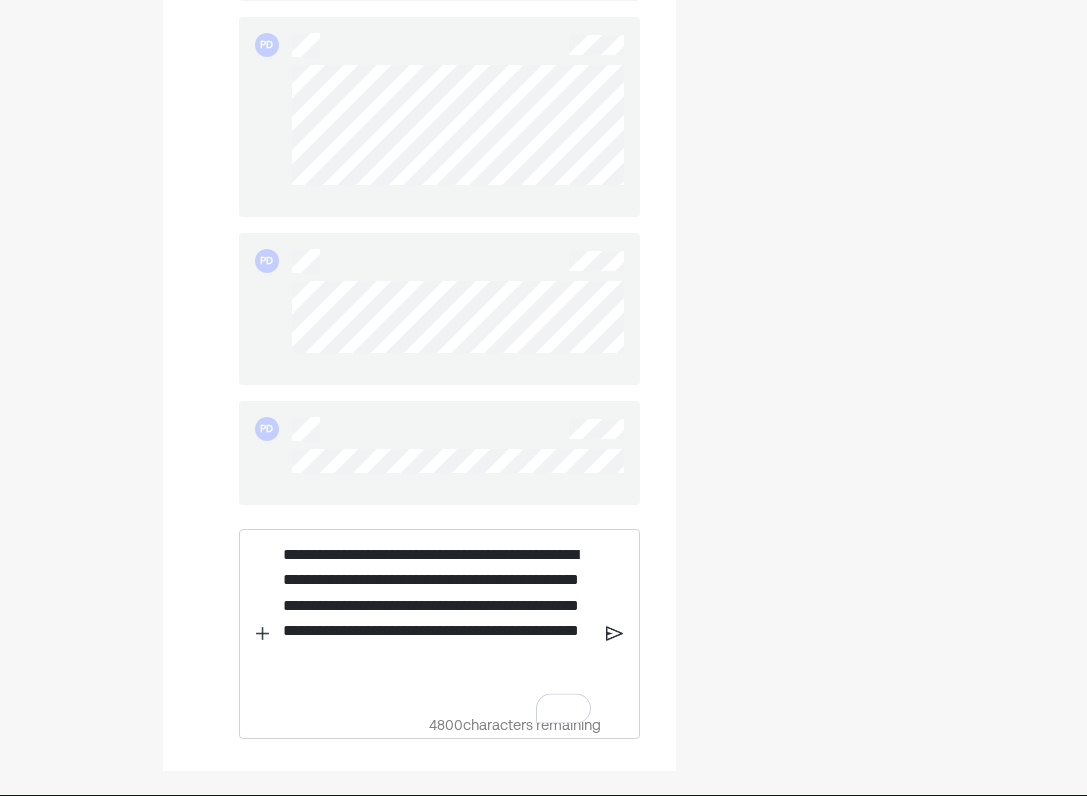 click at bounding box center (614, 634) 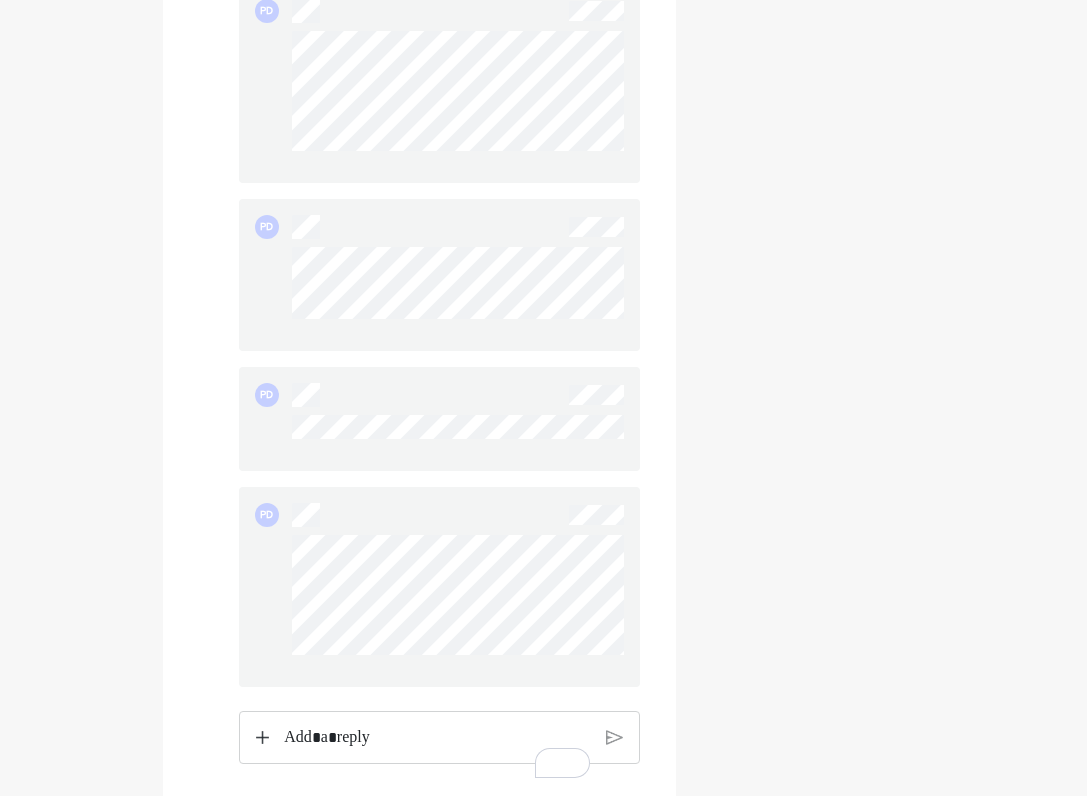 scroll, scrollTop: 2917, scrollLeft: 0, axis: vertical 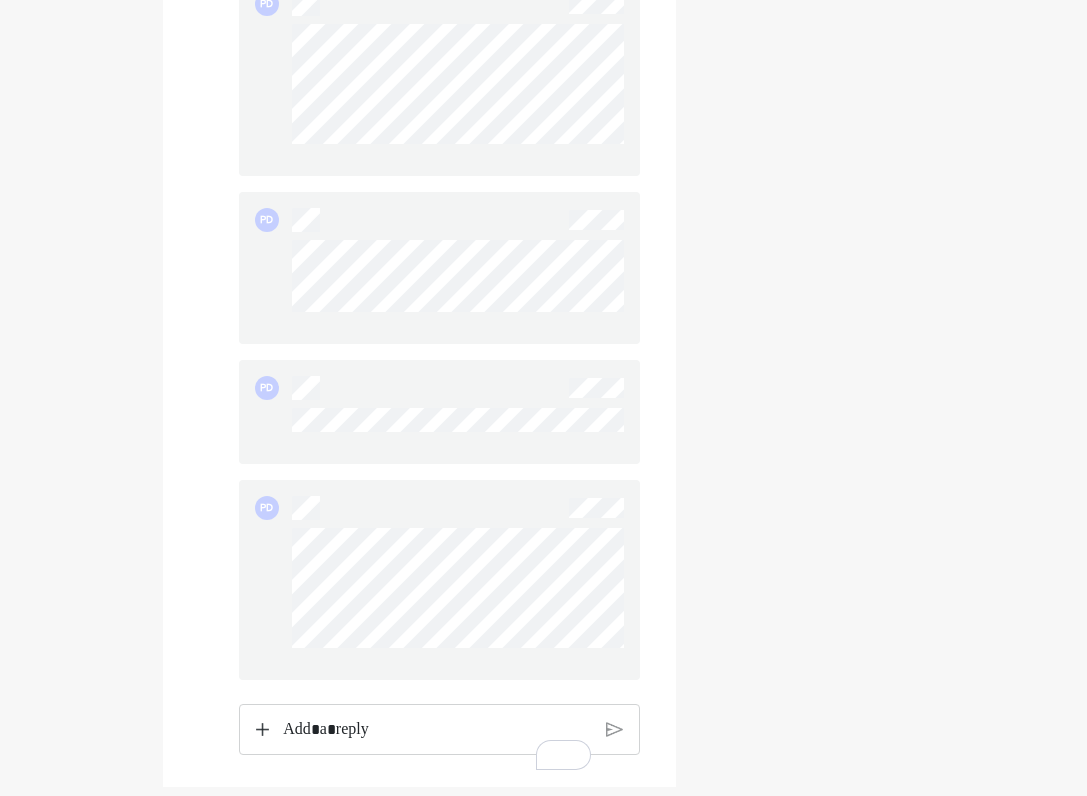 click at bounding box center (437, 730) 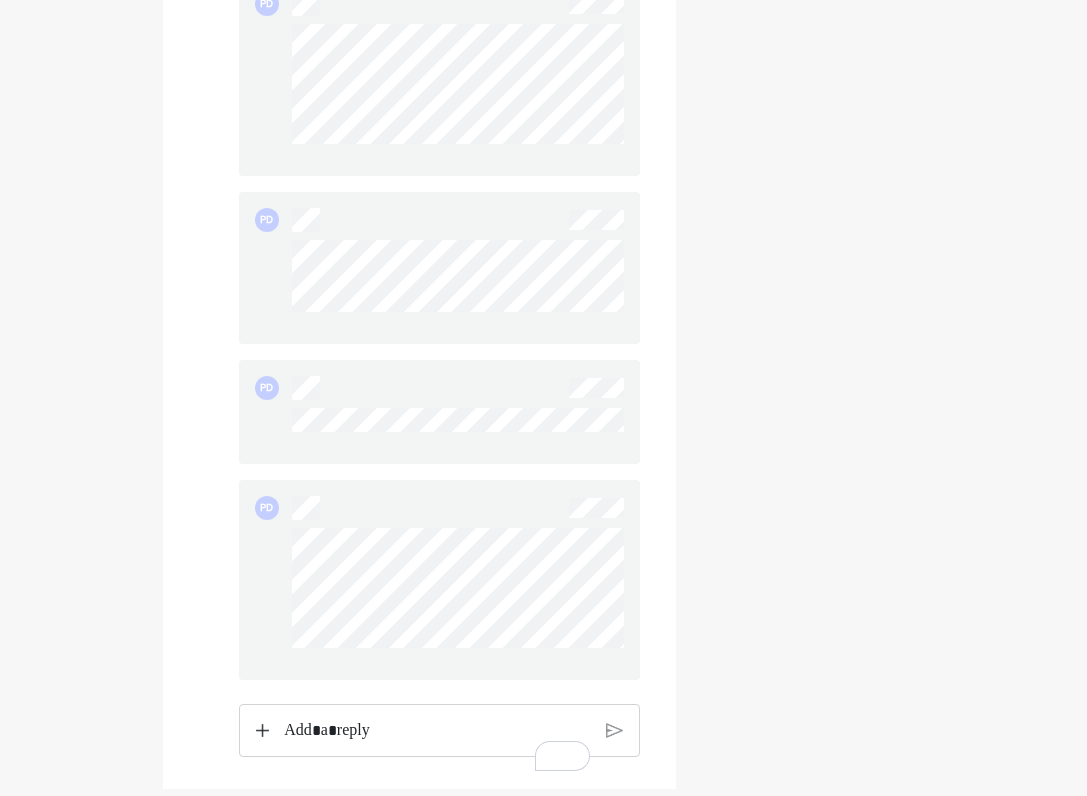 click at bounding box center (438, 731) 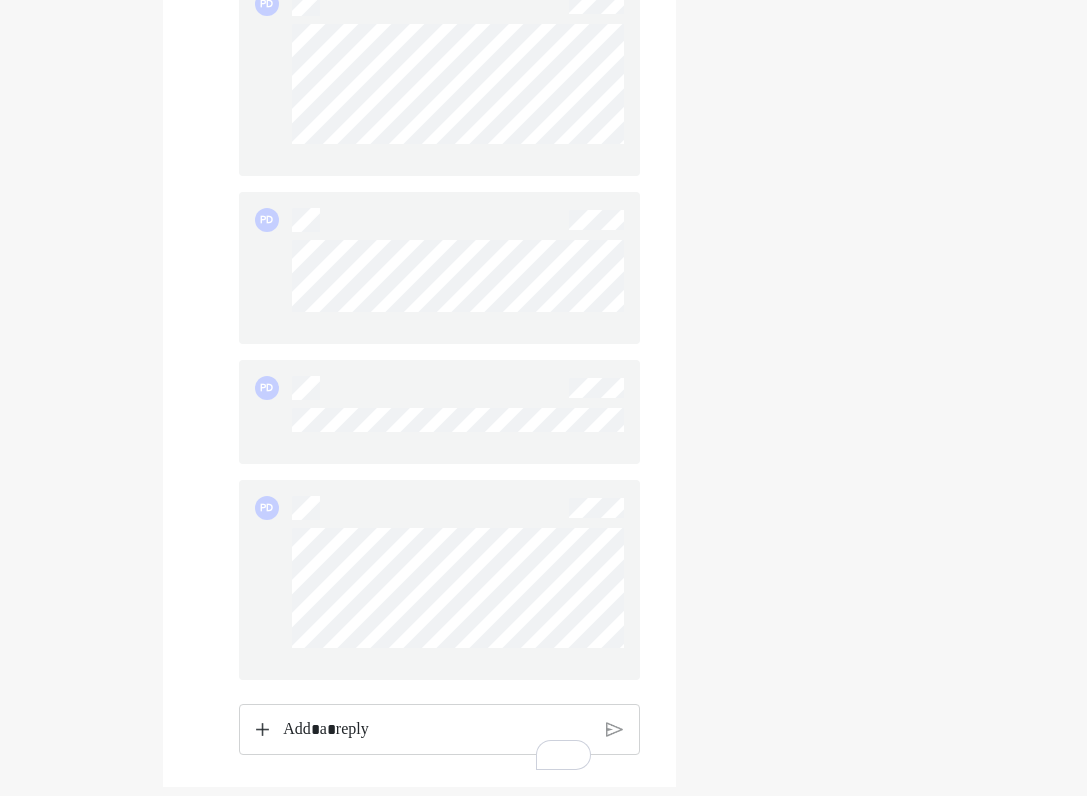 click on "Home Inbox PD PD PD Budget.xlsx vnd.openxmlformats-officedocument.spreadsheetml.sheet financial planning.xlsx vnd.openxmlformats-officedocument.spreadsheetml.sheet PD Screenshot [DATE] at [TIME].png png PD PD PD PD PD Update your profile Safe, encrypted, secure. Uprise Terms of Use Uprise Privacy Policy NerdWallet Terms of Use NerdWallet Privacy Policy © [YEAR] All rights reserved" at bounding box center [543, -981] 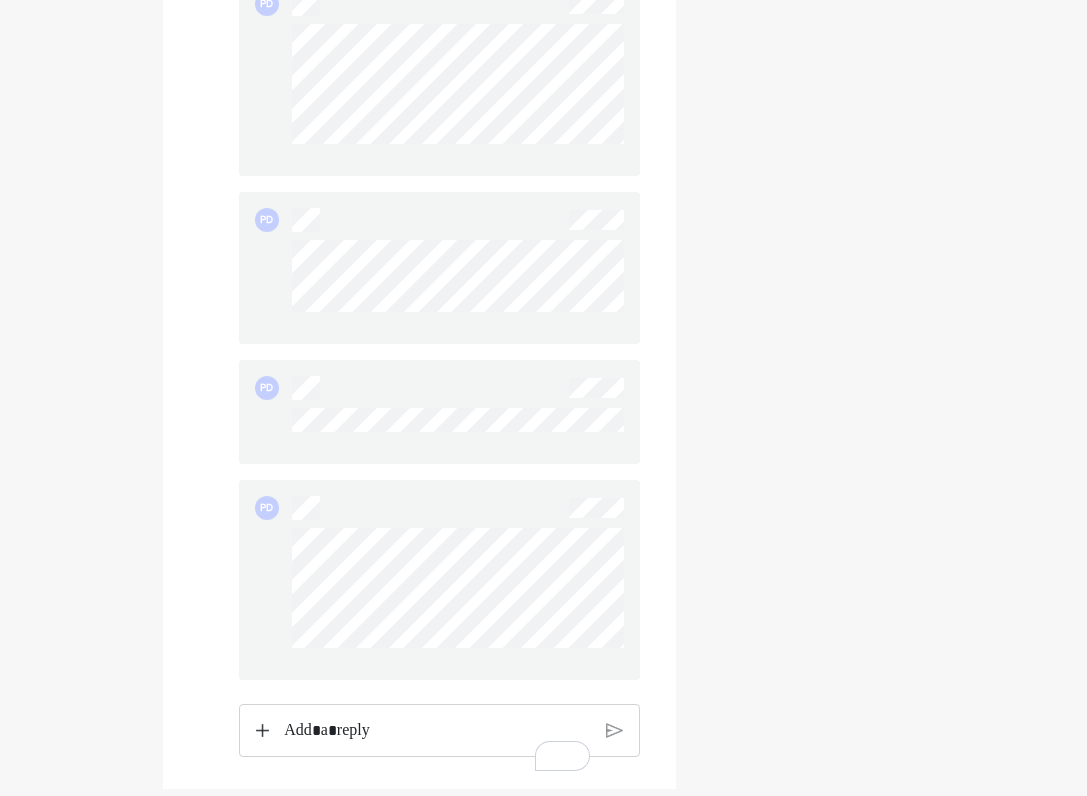 click on "Update your profile" at bounding box center [812, -1012] 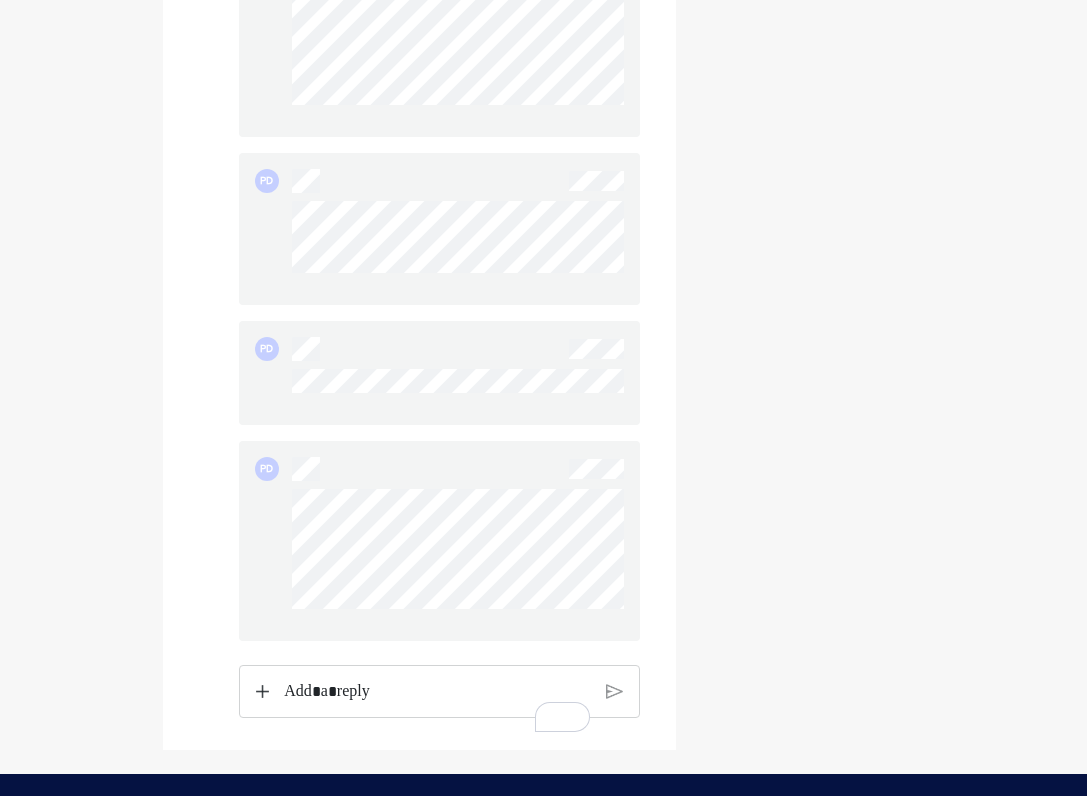 scroll, scrollTop: 2952, scrollLeft: 0, axis: vertical 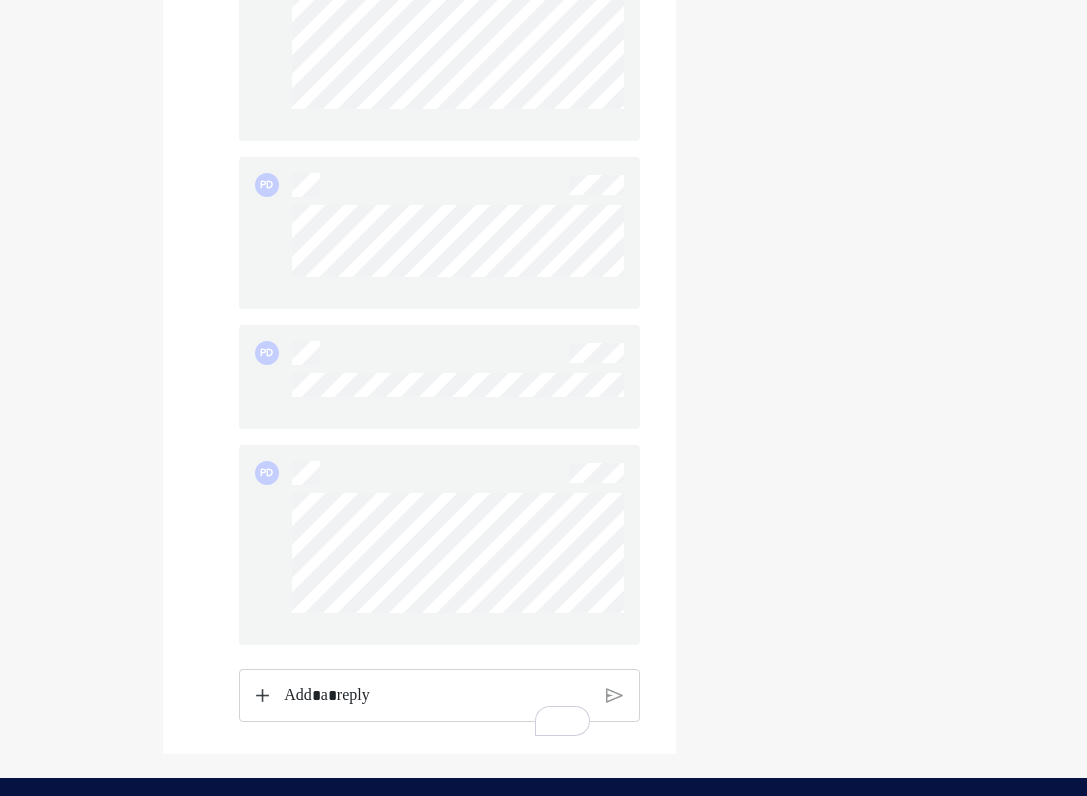 click on "Update your profile" at bounding box center [812, -1047] 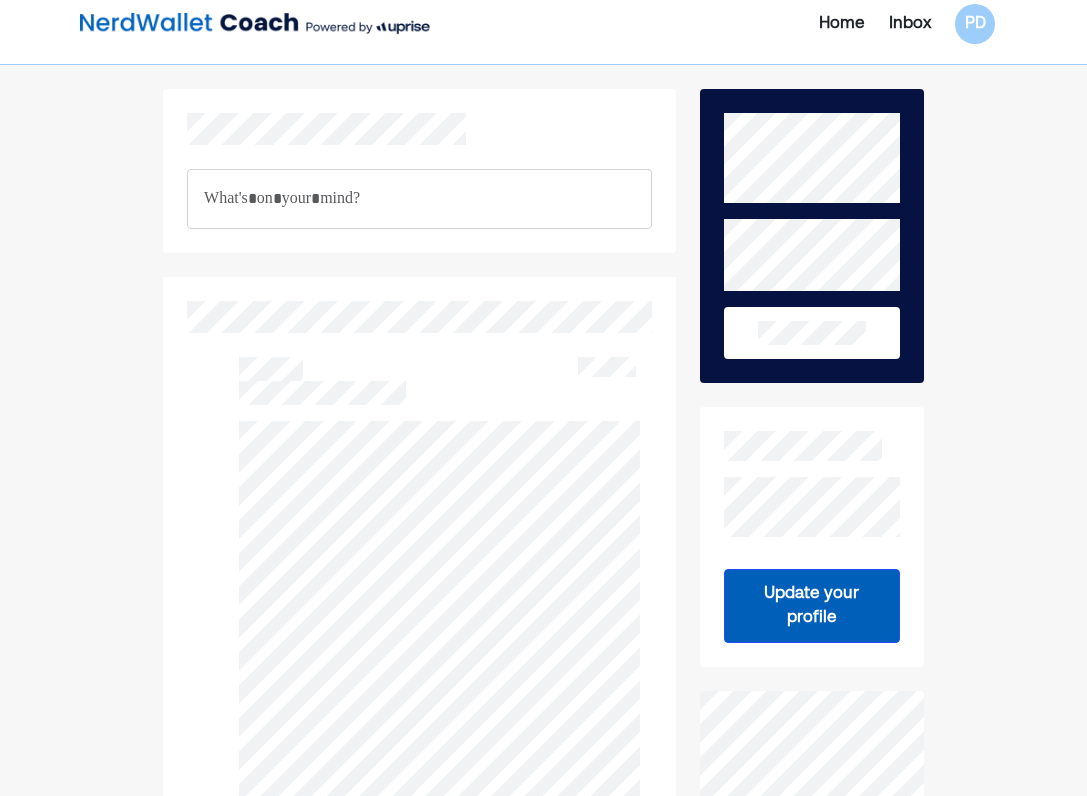 scroll, scrollTop: 0, scrollLeft: 0, axis: both 